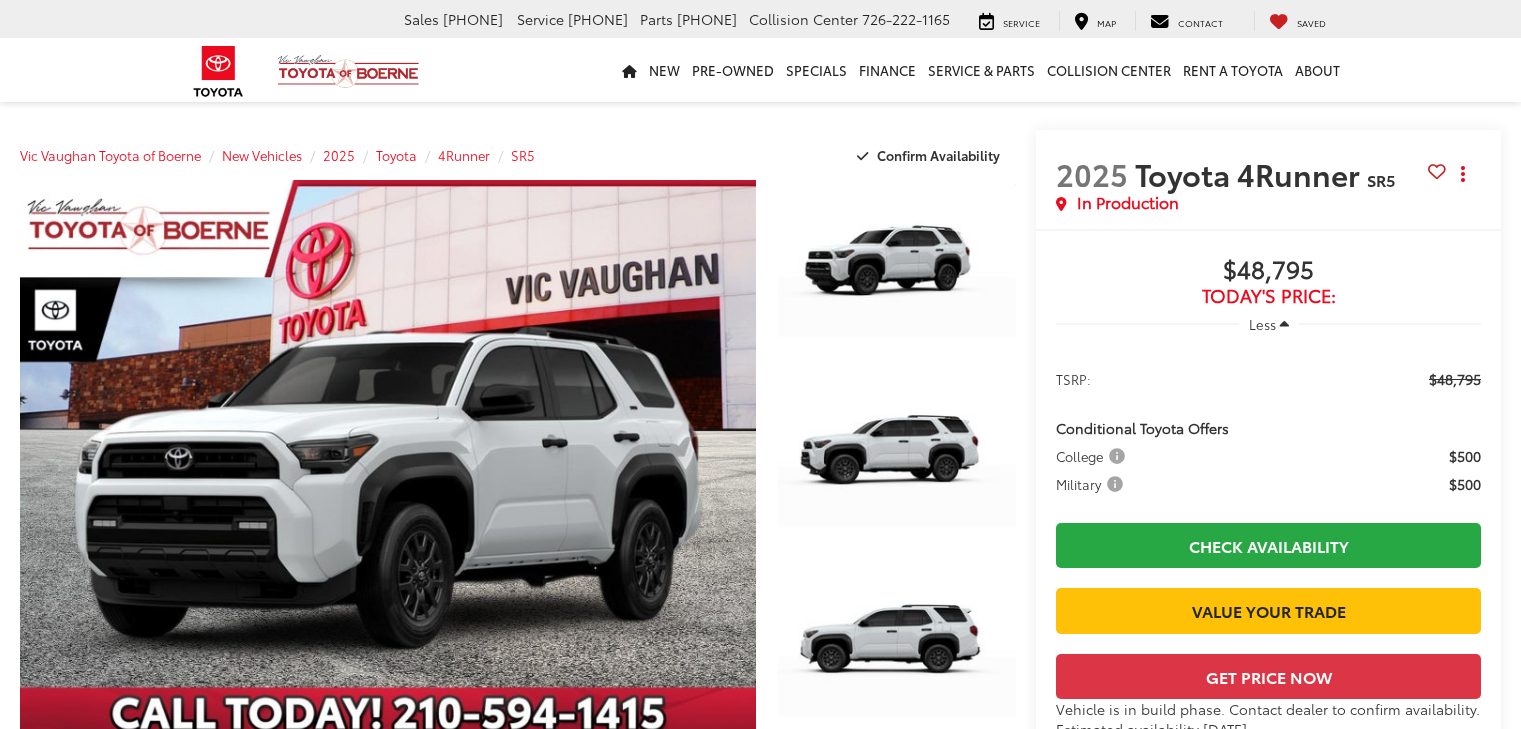 scroll, scrollTop: 0, scrollLeft: 0, axis: both 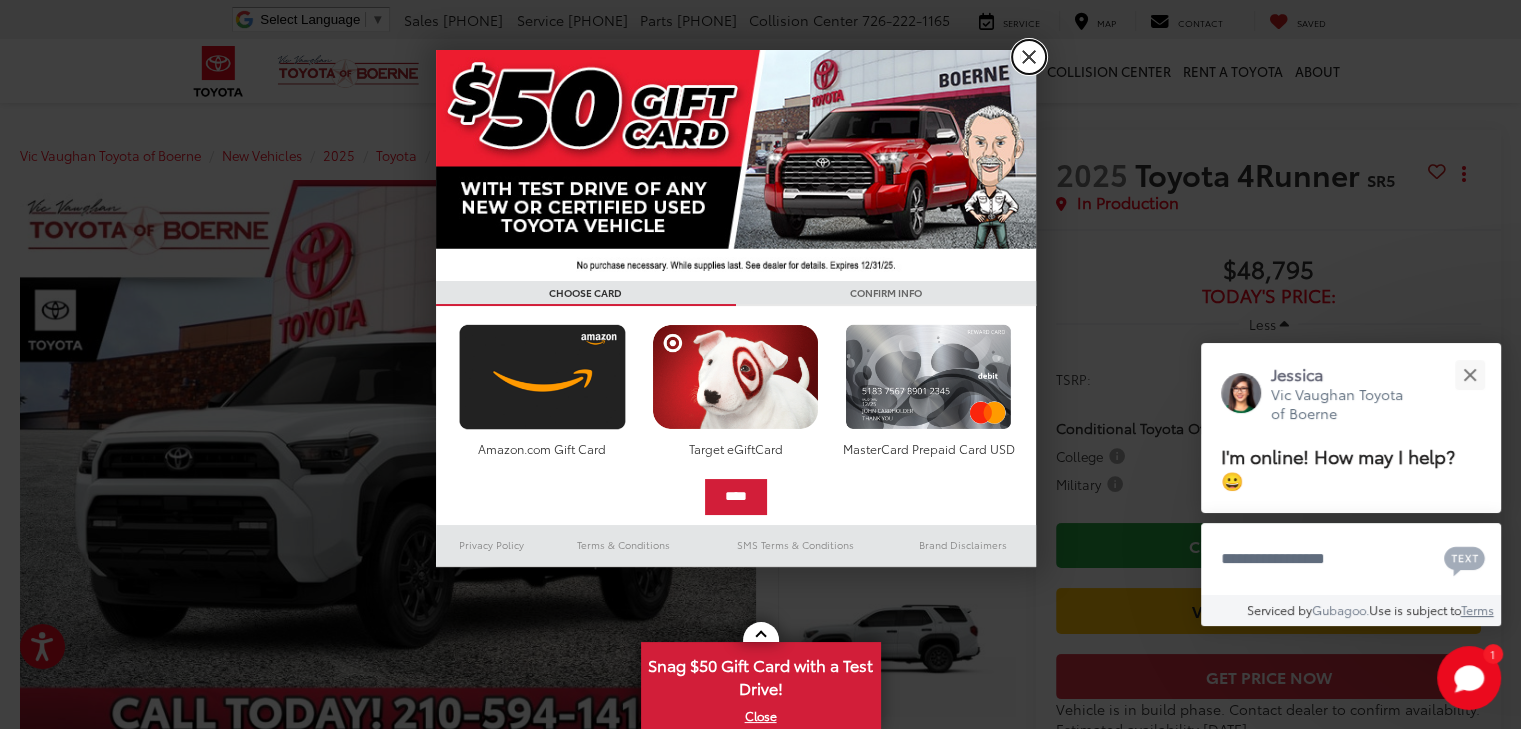 click on "X" at bounding box center [1029, 57] 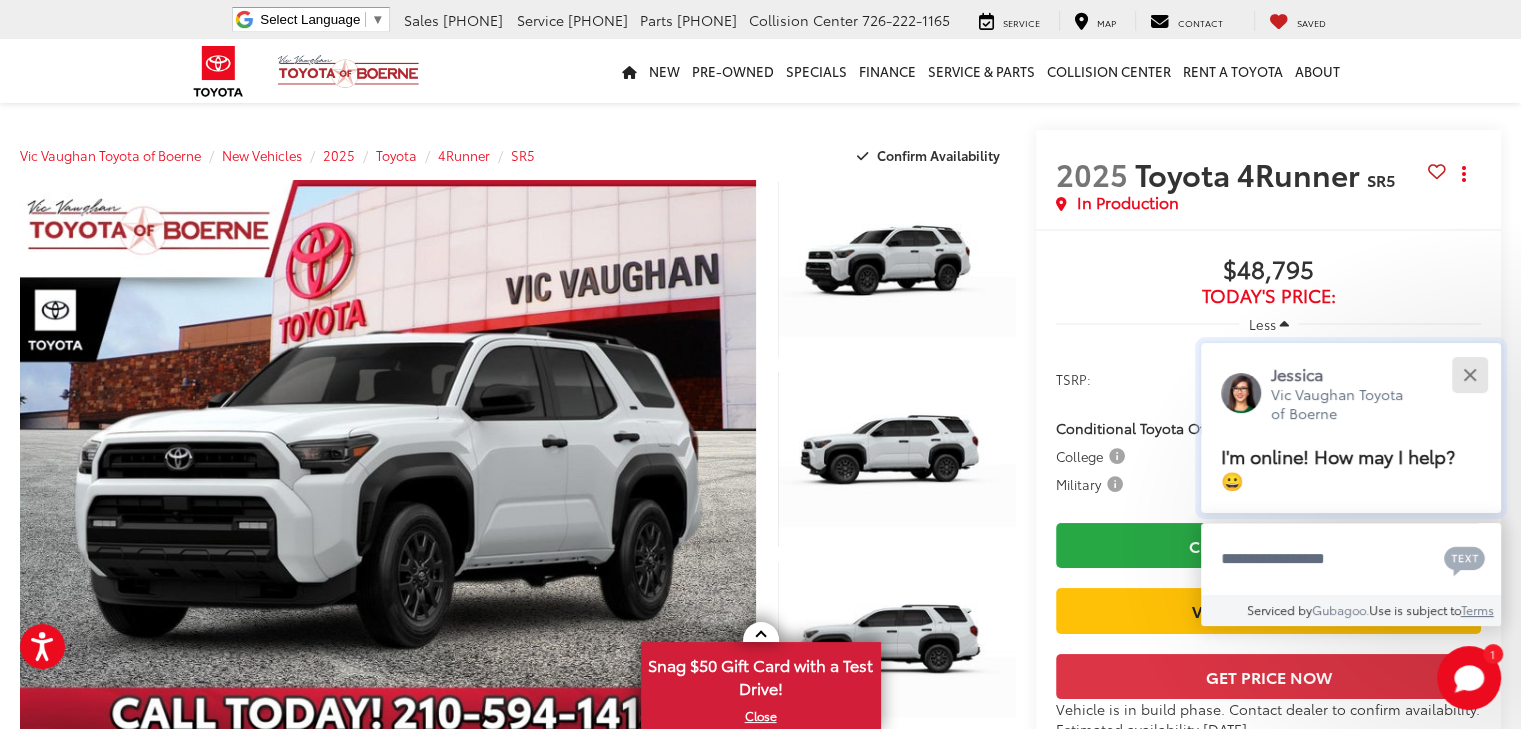 click at bounding box center [1469, 374] 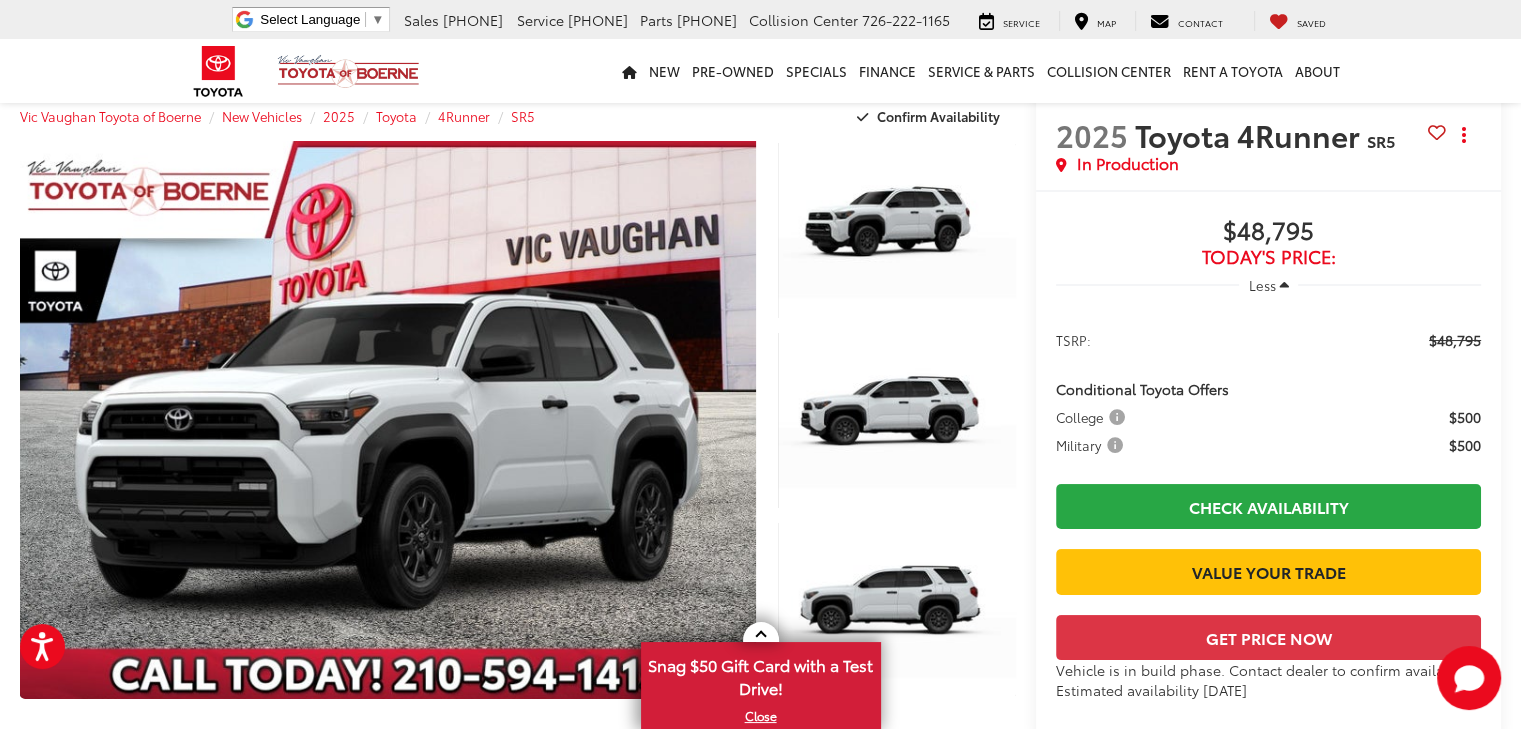 scroll, scrollTop: 0, scrollLeft: 0, axis: both 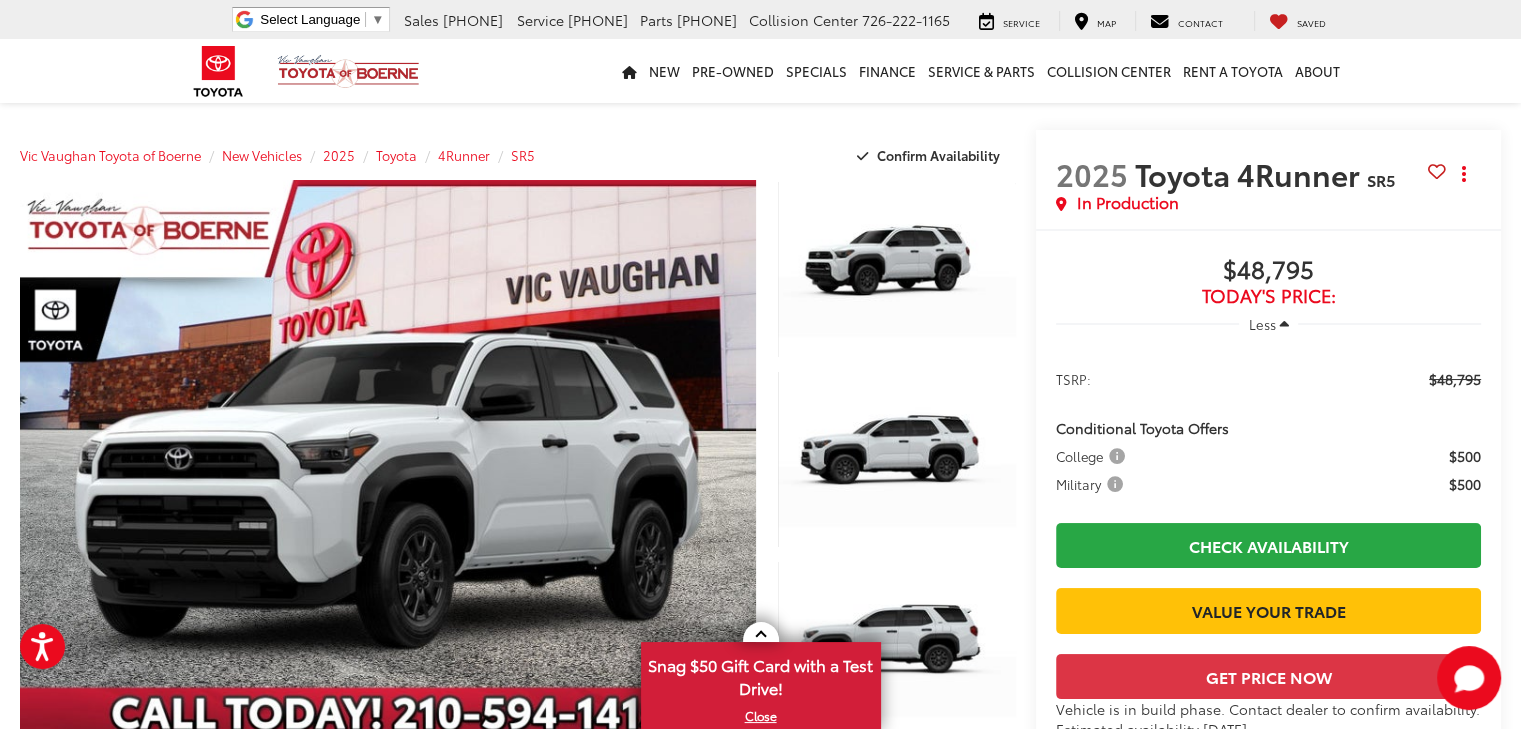 click on "Vic Vaughan Toyota of Boerne
Select Language ​ ▼
Sales
726-222-1157
Service
726-222-1141
Parts
726-222-1142
Collision Center
726-222-1165
31205 Interstate 10 Frontage Rd
Boerne, TX 78006
Service
Map
Contact
Saved
Saved
Vic Vaughan Toyota of Boerne
Saved
Directions" at bounding box center (760, 19) 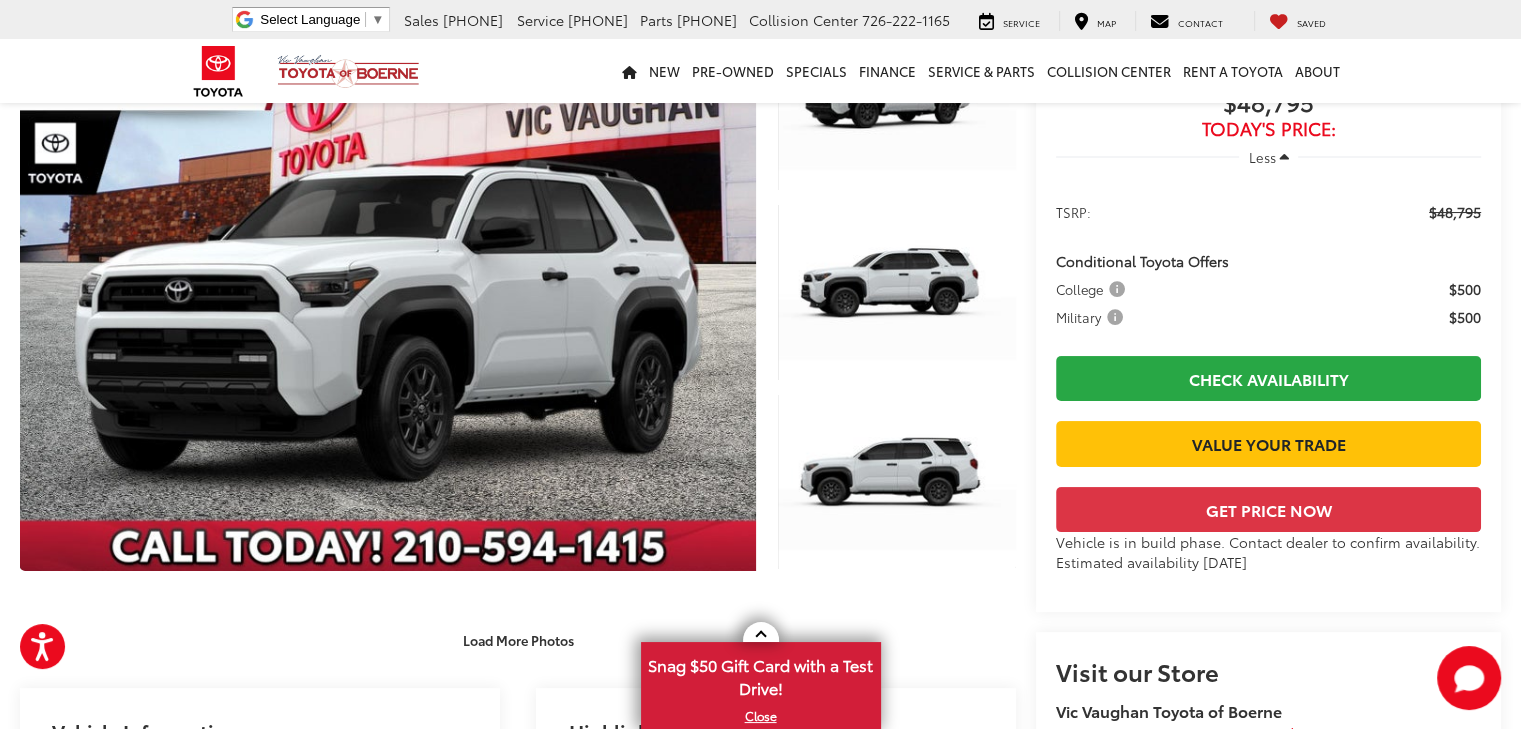 scroll, scrollTop: 0, scrollLeft: 0, axis: both 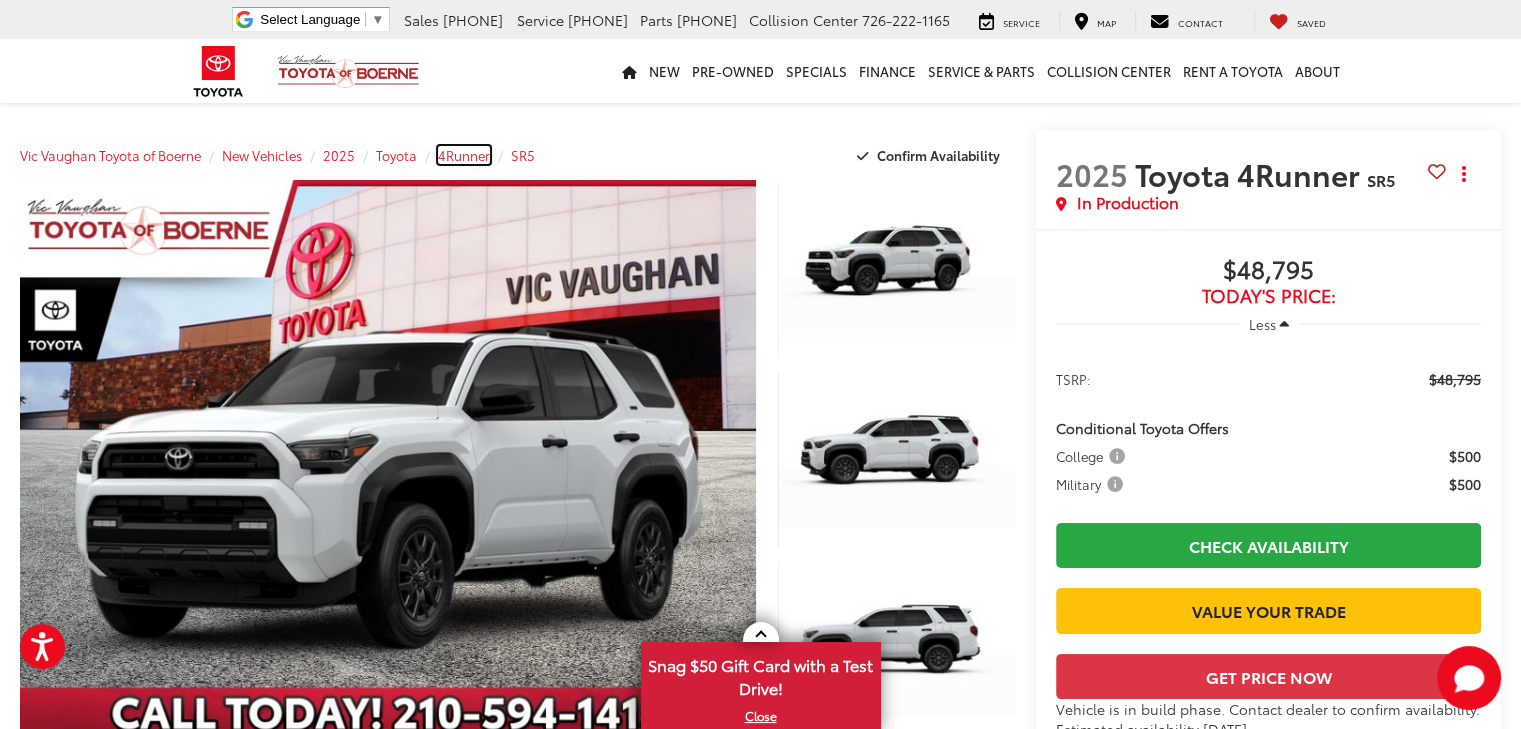 click on "4Runner" at bounding box center [464, 155] 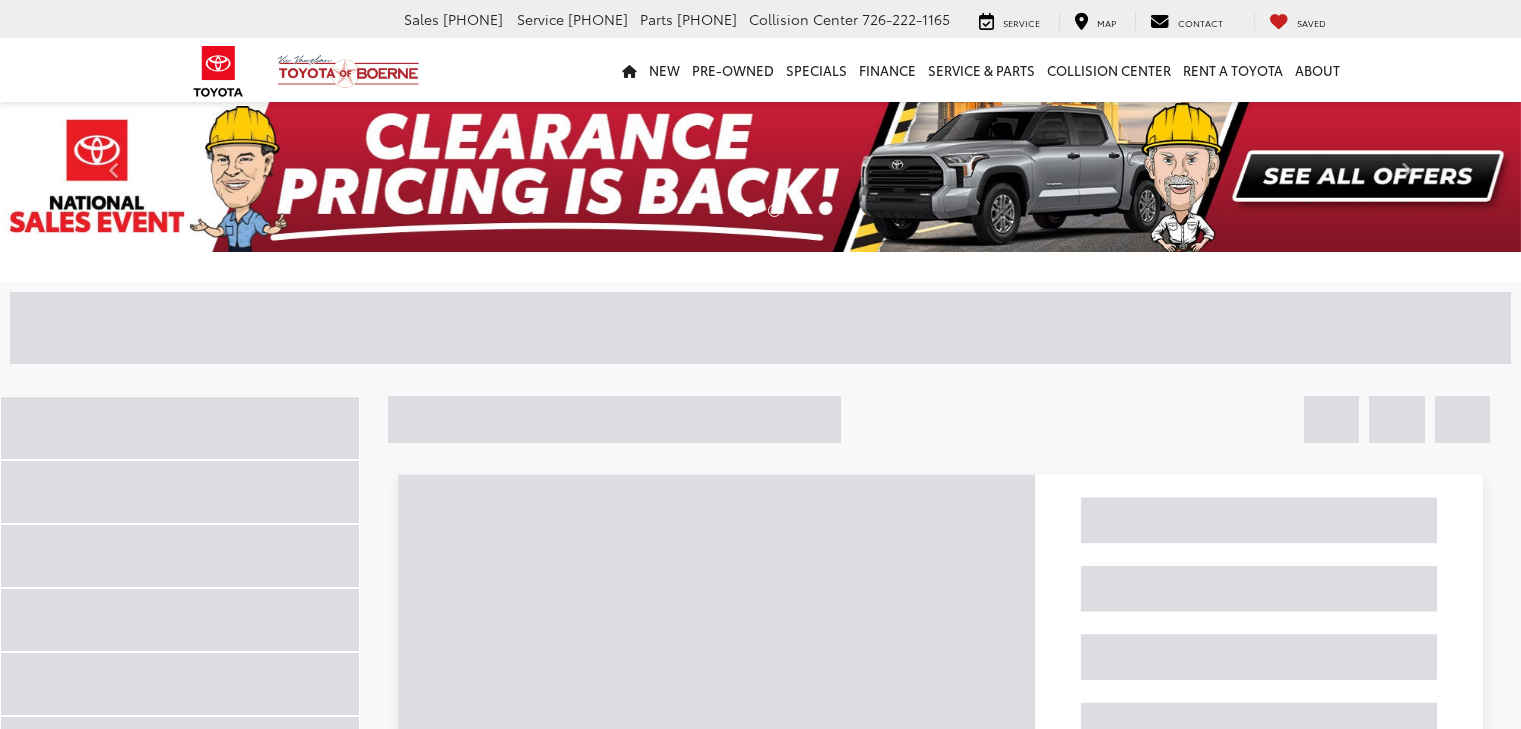 scroll, scrollTop: 0, scrollLeft: 0, axis: both 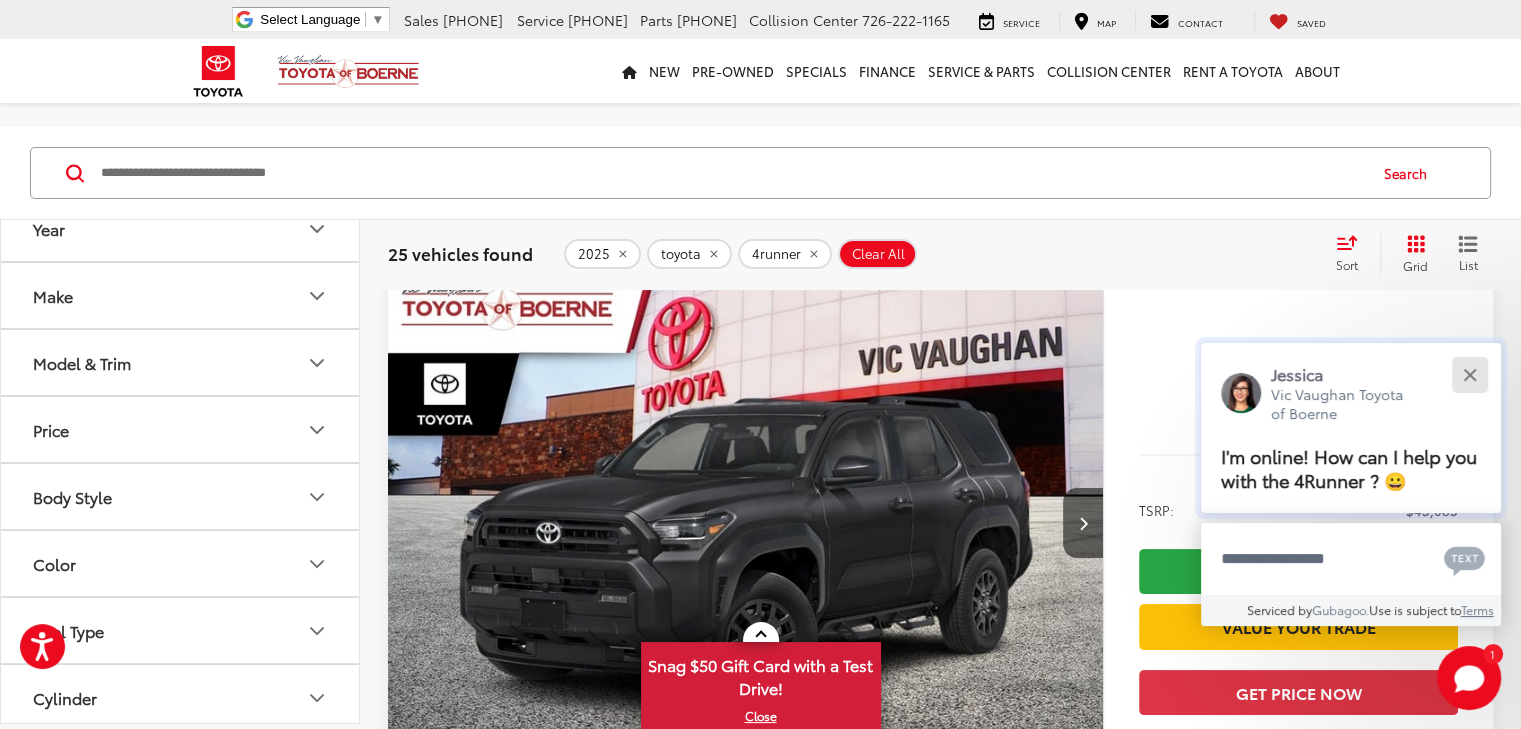 click at bounding box center [1469, 374] 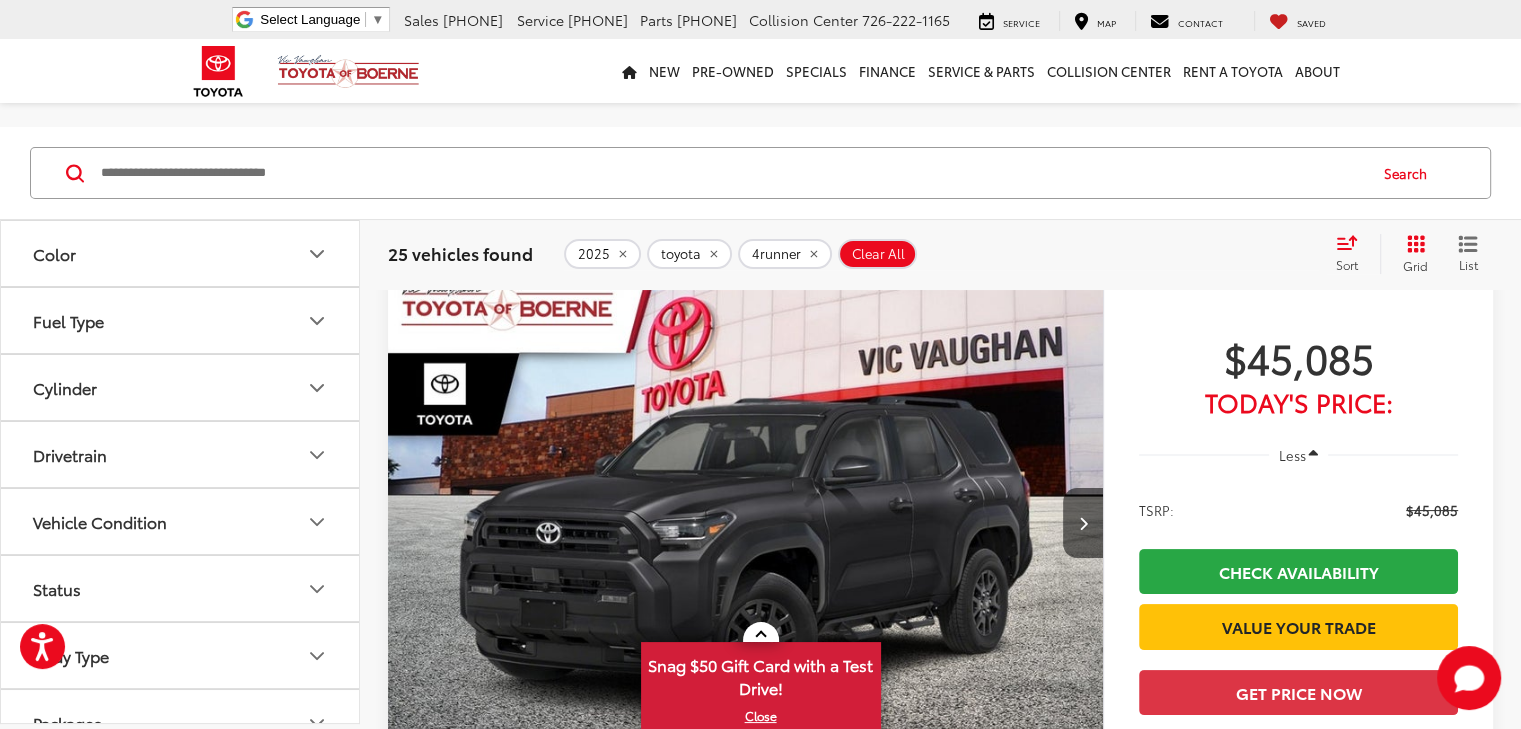 scroll, scrollTop: 320, scrollLeft: 0, axis: vertical 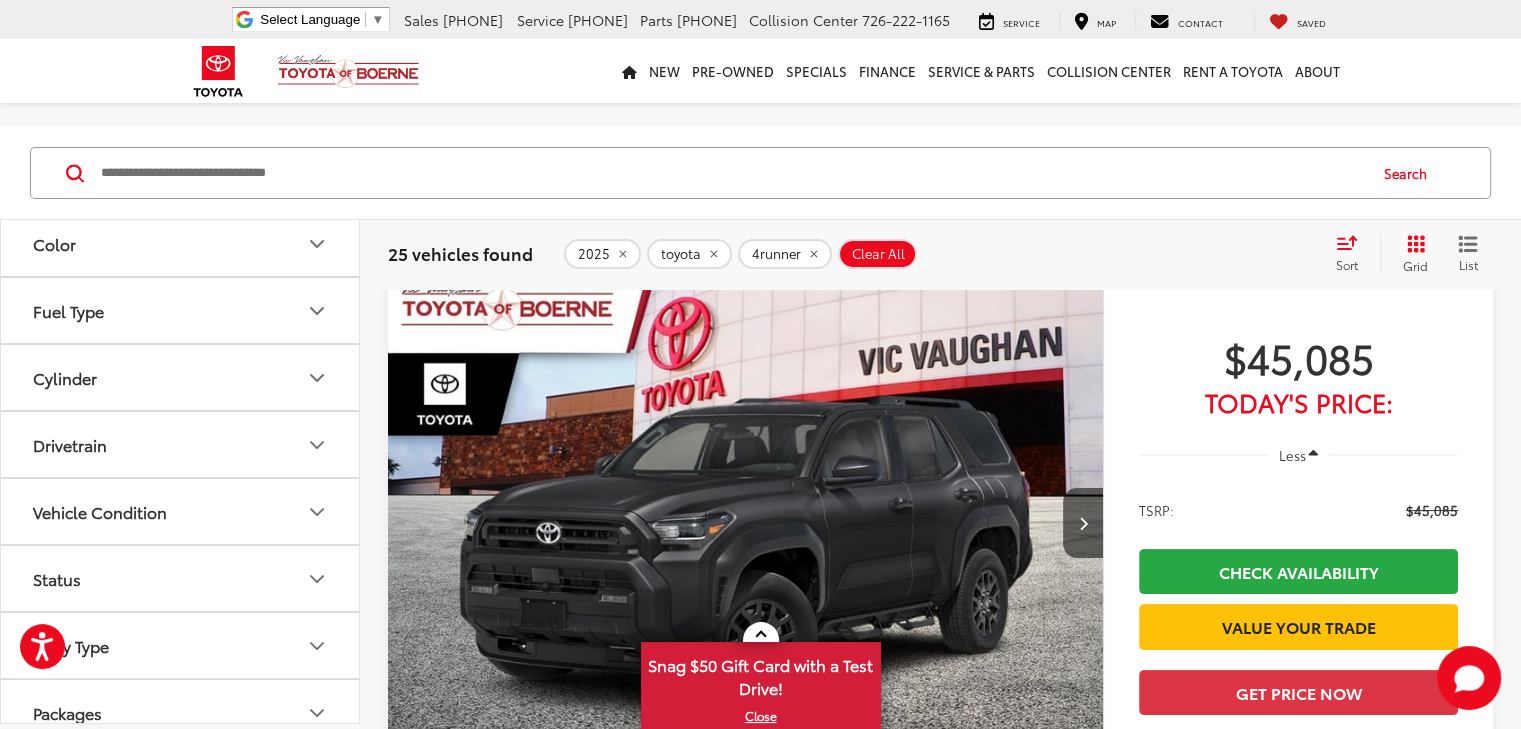 click 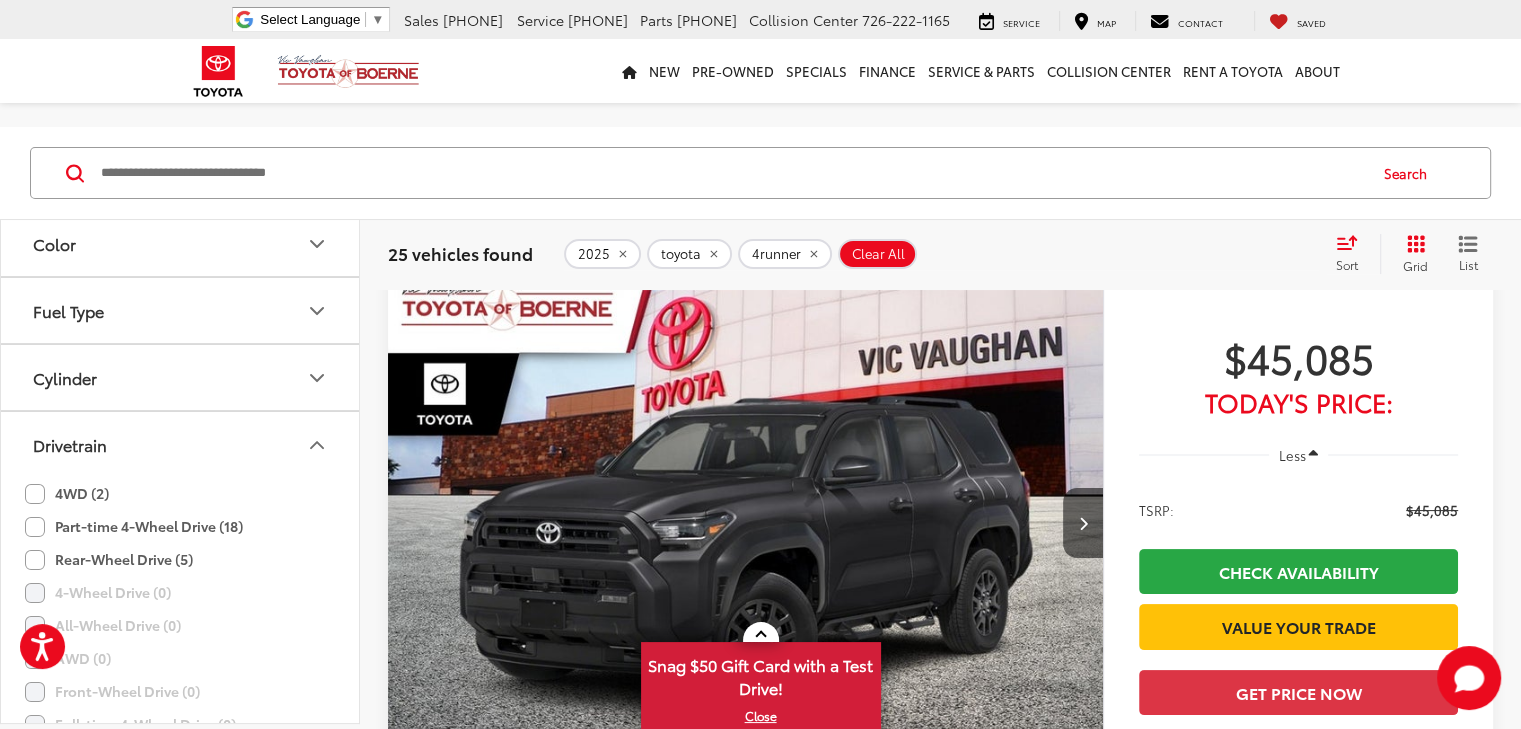 click on "4WD (2)" 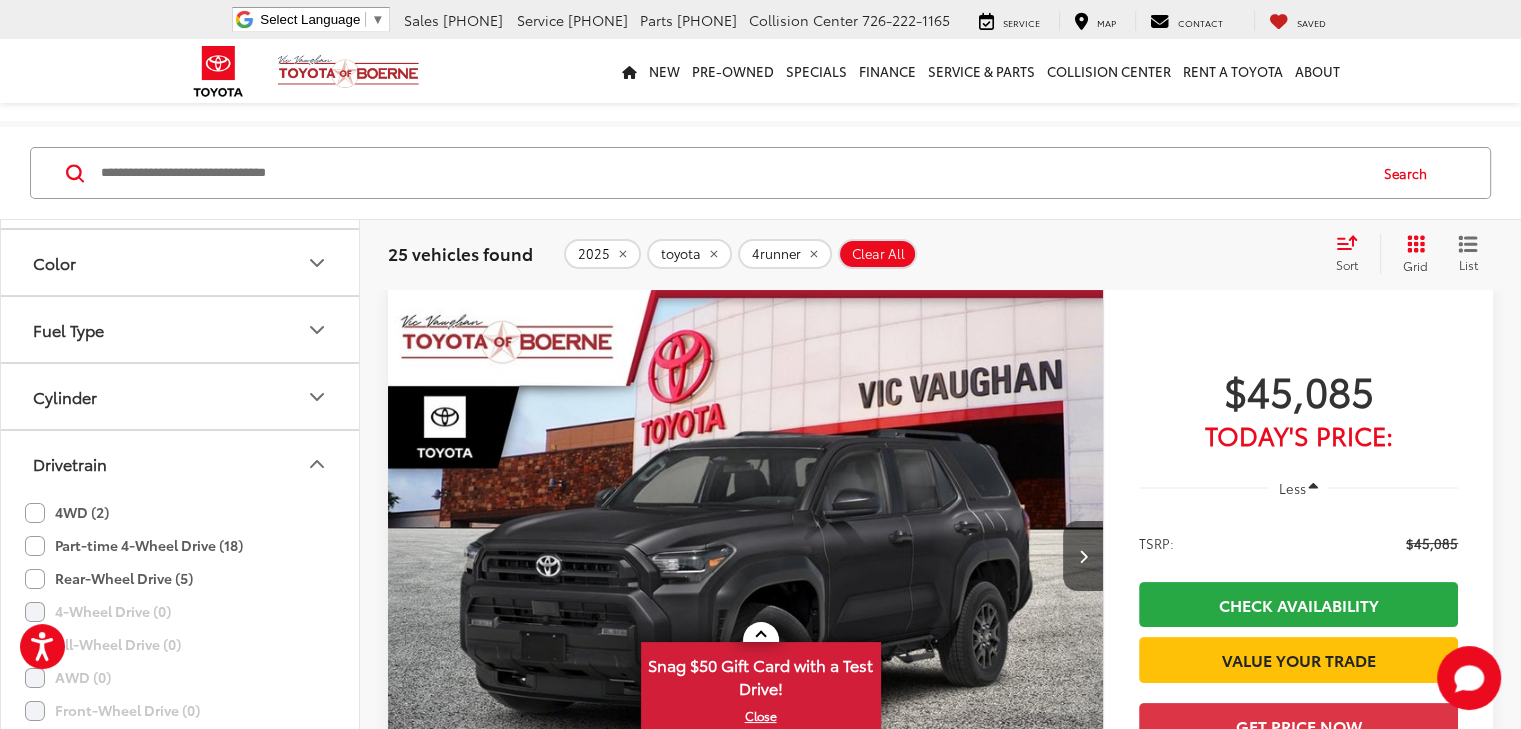 scroll, scrollTop: 154, scrollLeft: 0, axis: vertical 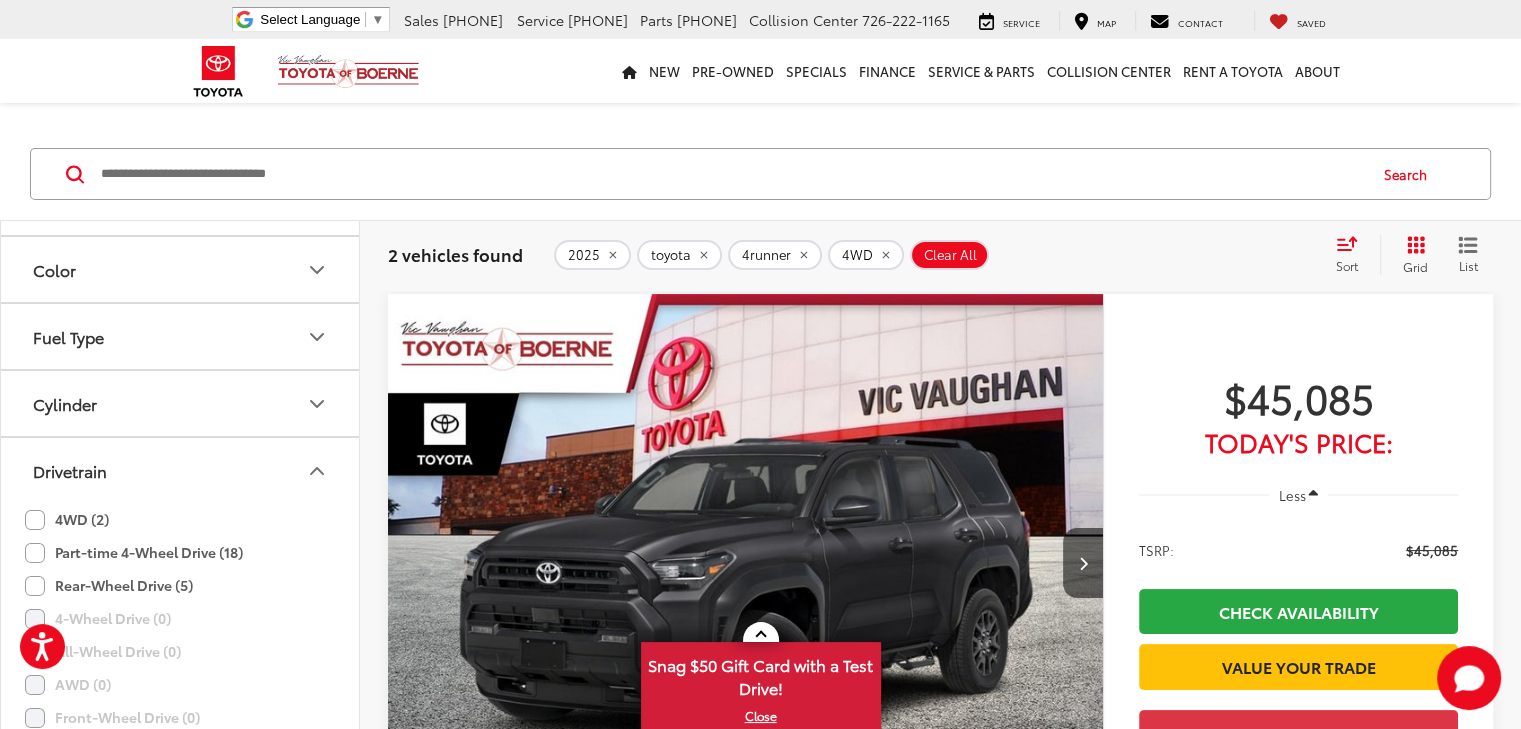 click on "2025  Toyota 4Runner  SR5
Copy Link Share Print View Details VIN:  JTEVA5BR3S5019512 Stock:  53091 Model:  8664 In Stock Ext. More Details Comments Dealer Comments Black 2025 Toyota 4Runner SR5 4WD 8-Speed Automatic 2.4L 4-Cylinder 4WD, Blk Fabric (Fa) Cloth. Disclaimer: New vehicle pricing includes all offers and incentives. Tax, Title, Tags and Dealer doc fee $225.00 not included in vehicle prices shown and must be paid by the purchaser. While great effort is made to ensure the accuracy of the information on this site, errors do occur so please verify information with a customer service rep. This is easily done by calling us at 210-625-4392 or by visiting us at the dealership. Offers expire August 4,2025. Manufacturer’s Rebate subject to residency restrictions. Any customer not meeting the residency restrictions will receive a dealer discount in the same amount of the manufacturer’s rebate. More...   Track Price
$45,085" at bounding box center [940, 1173] 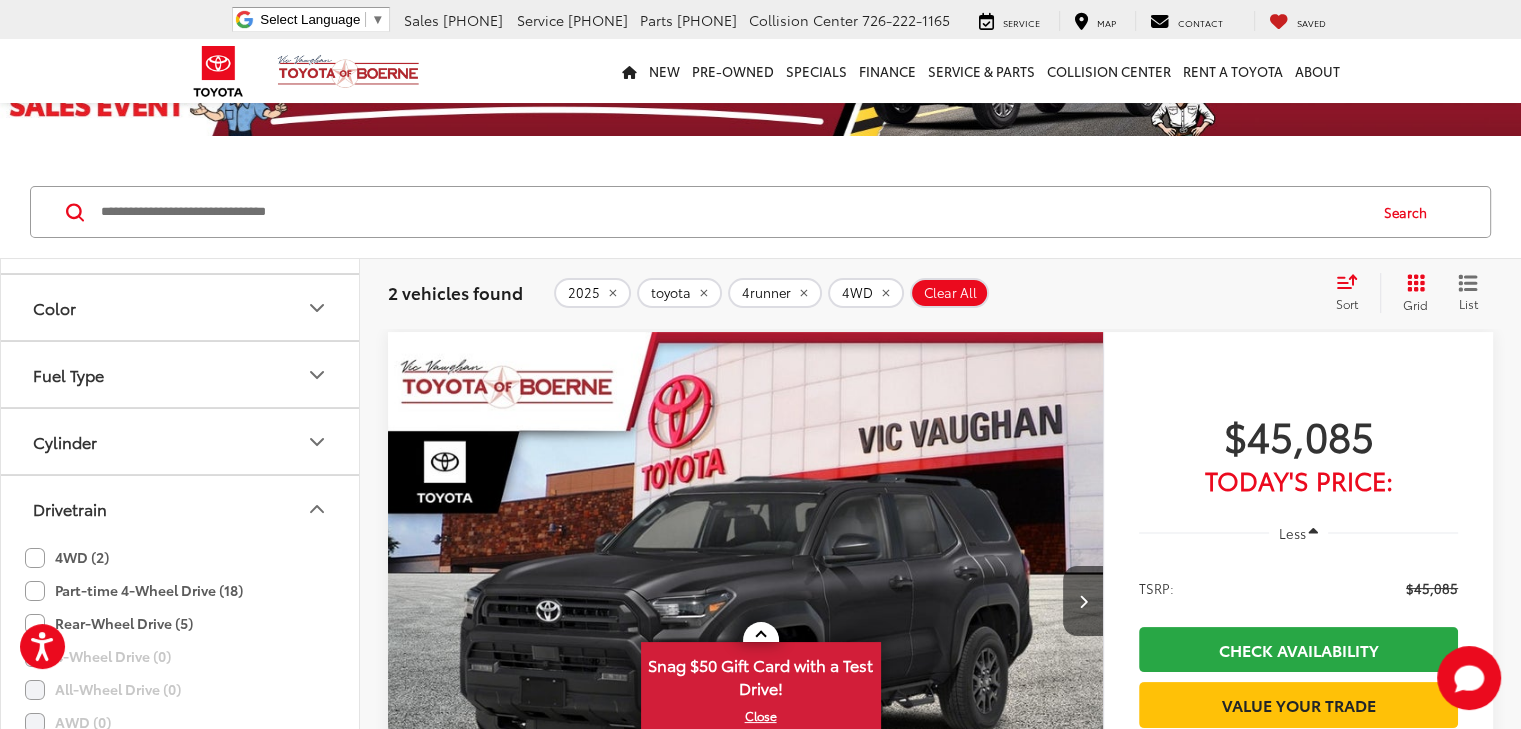 scroll, scrollTop: 114, scrollLeft: 0, axis: vertical 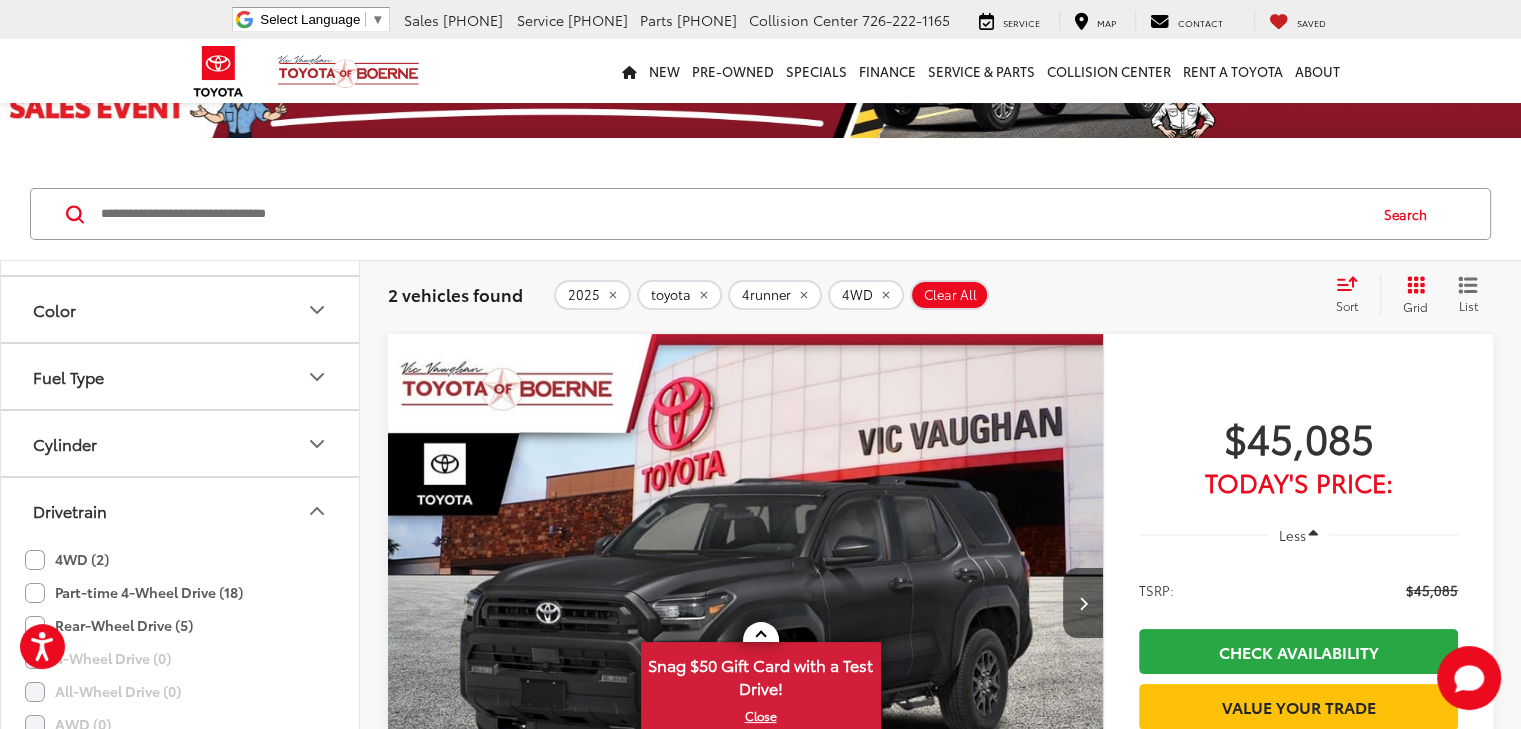 click on "$45,085" at bounding box center (1298, 437) 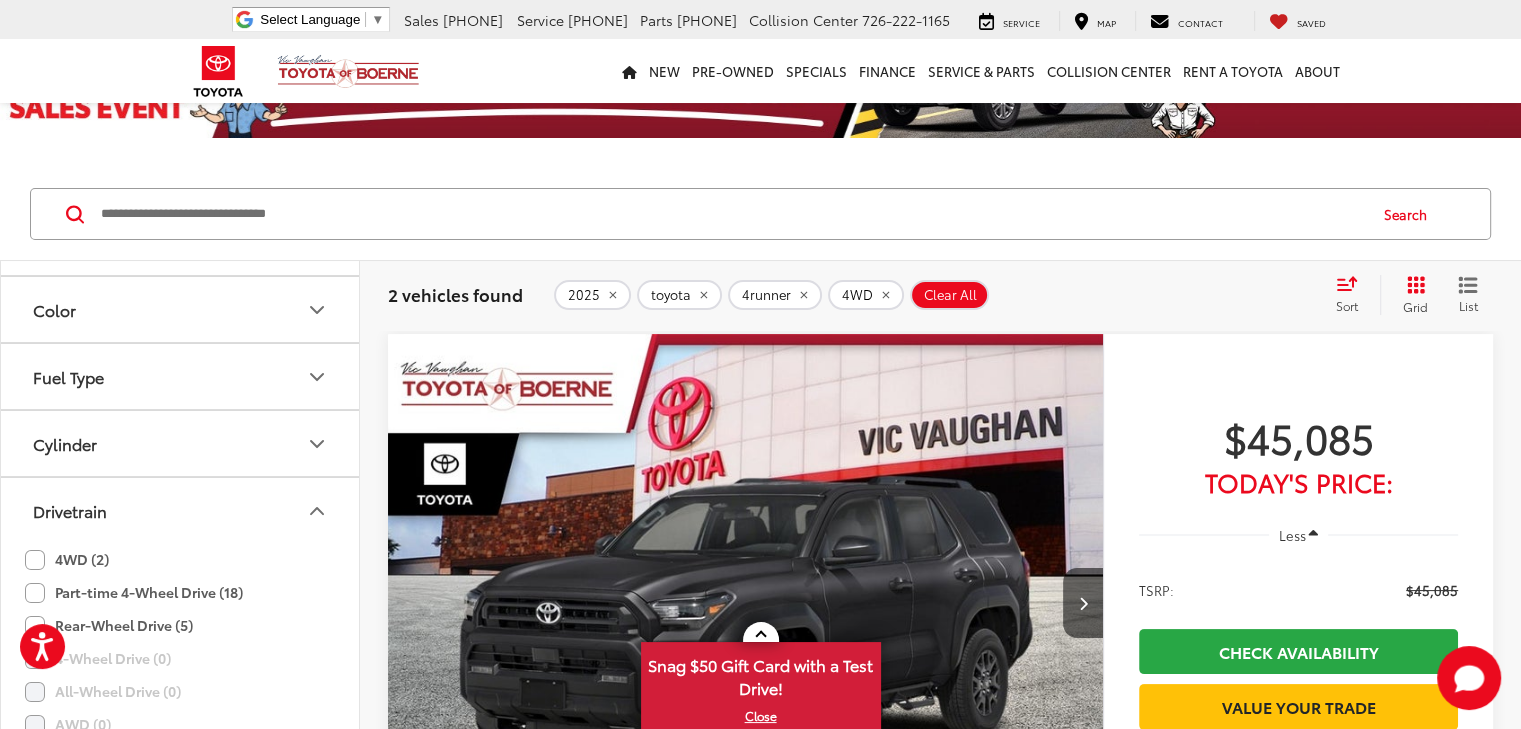 click at bounding box center [746, 603] 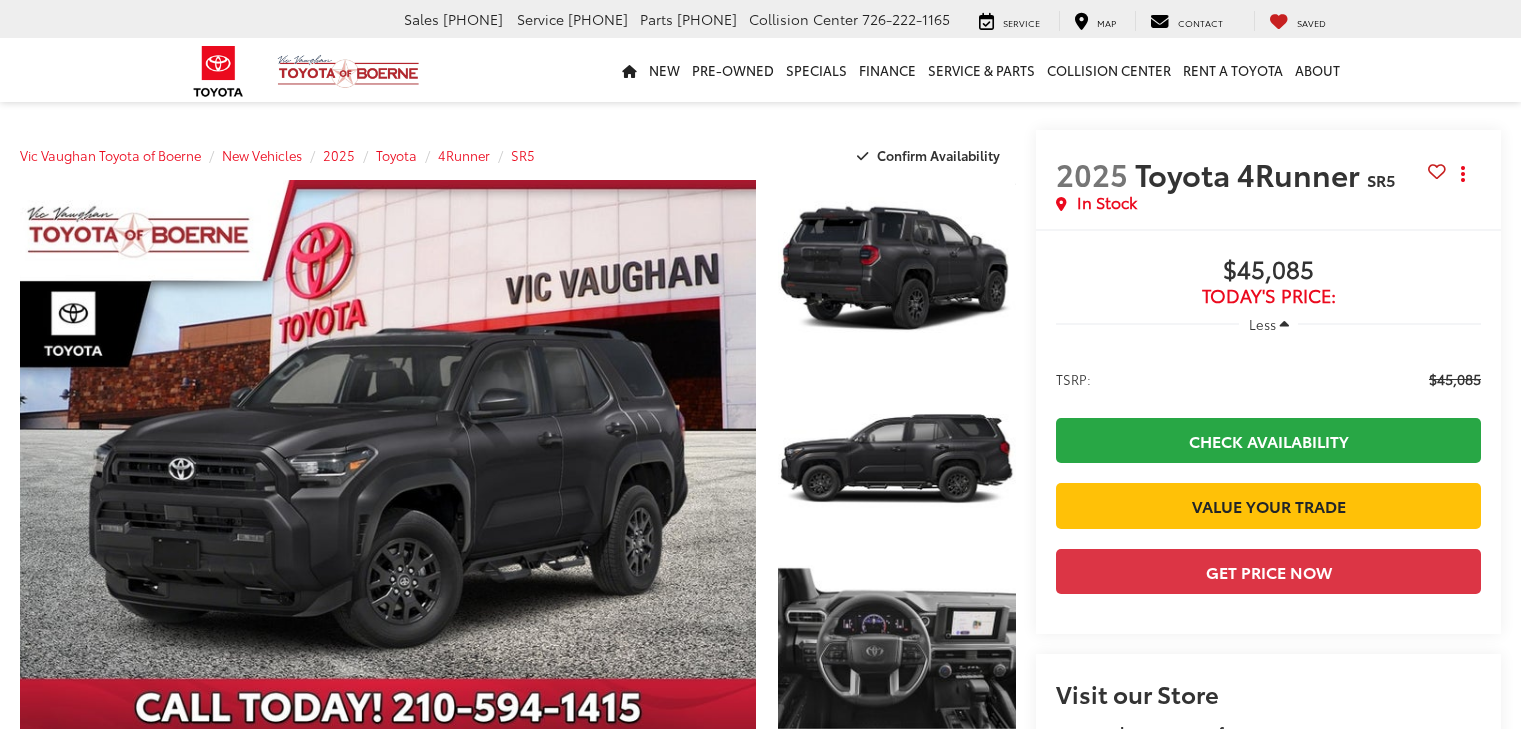 scroll, scrollTop: 0, scrollLeft: 0, axis: both 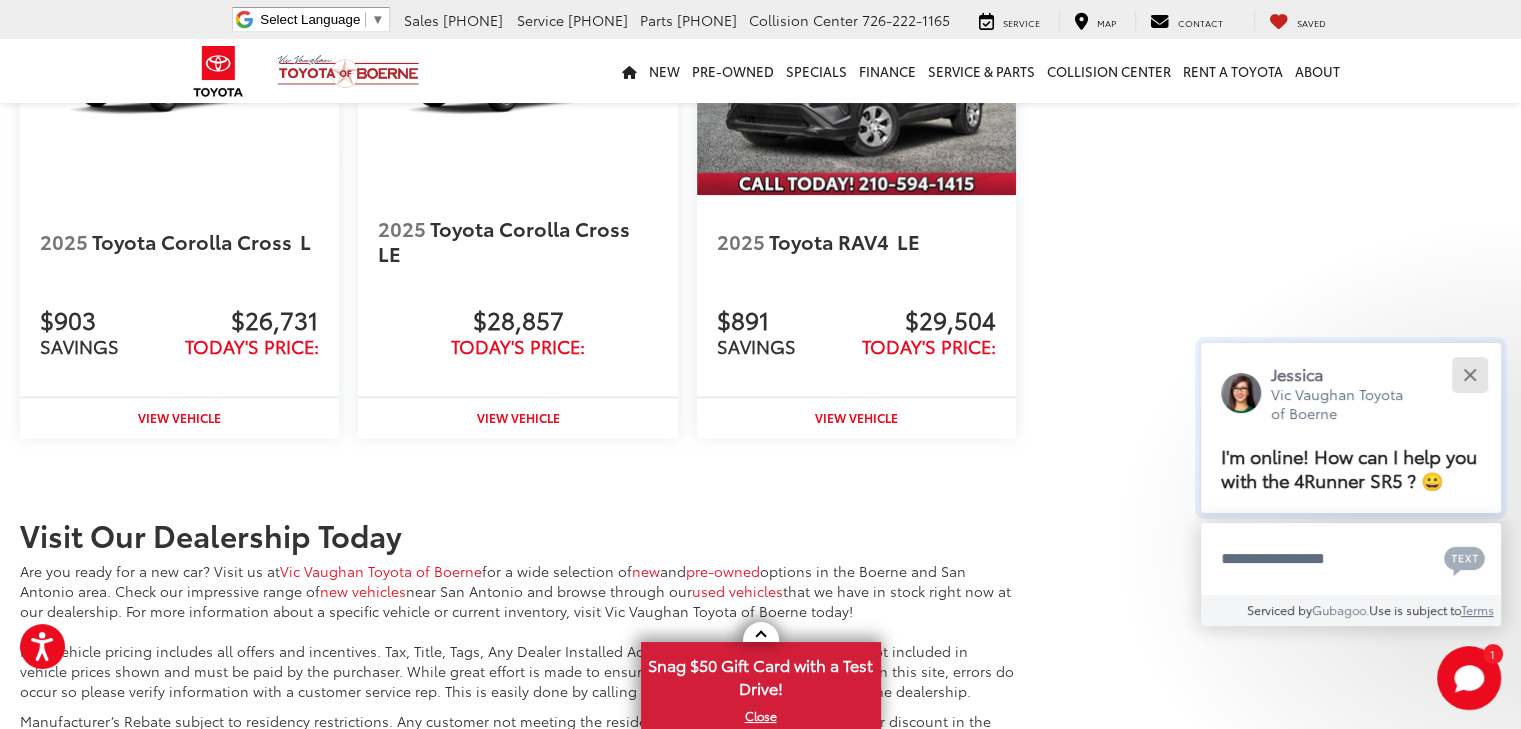 click at bounding box center [1469, 374] 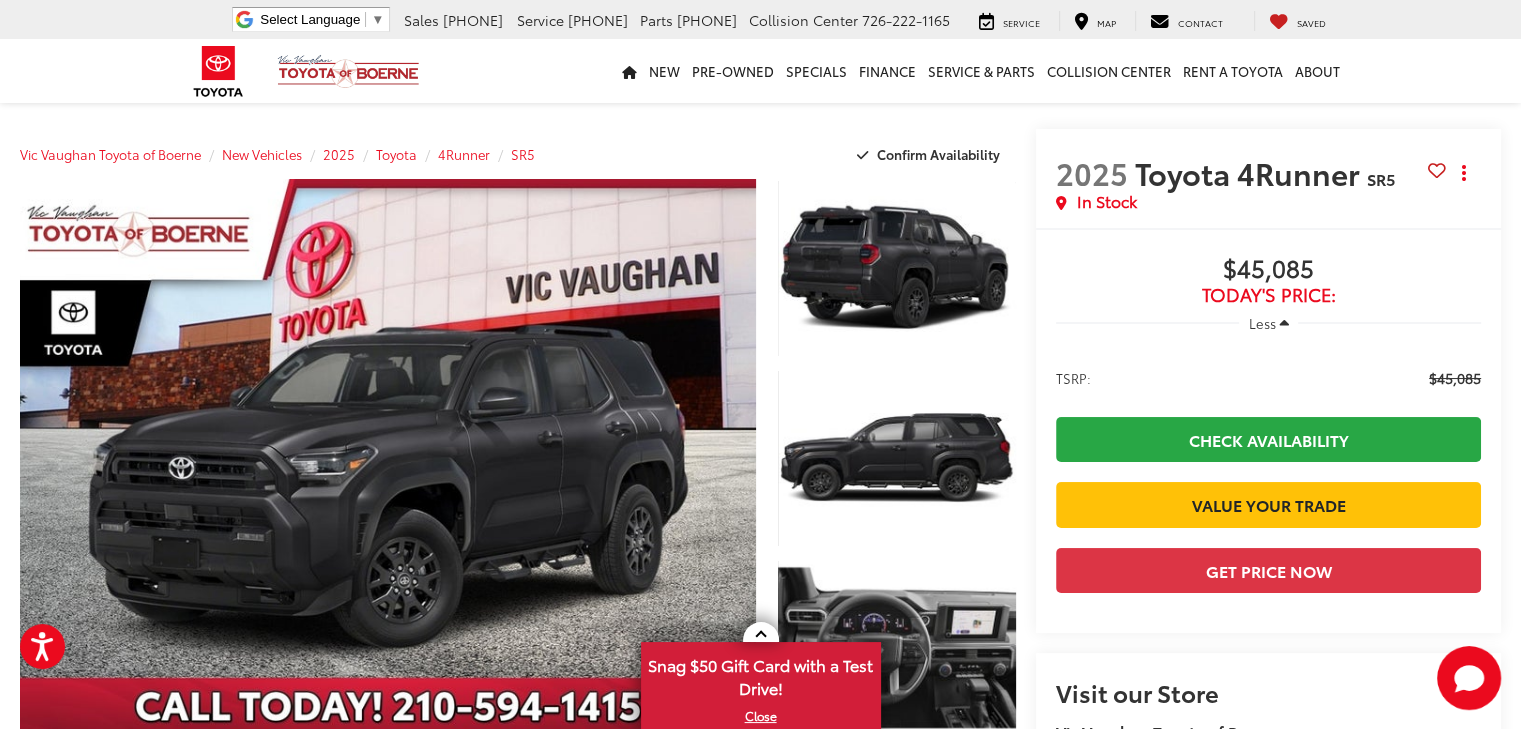 scroll, scrollTop: 126, scrollLeft: 0, axis: vertical 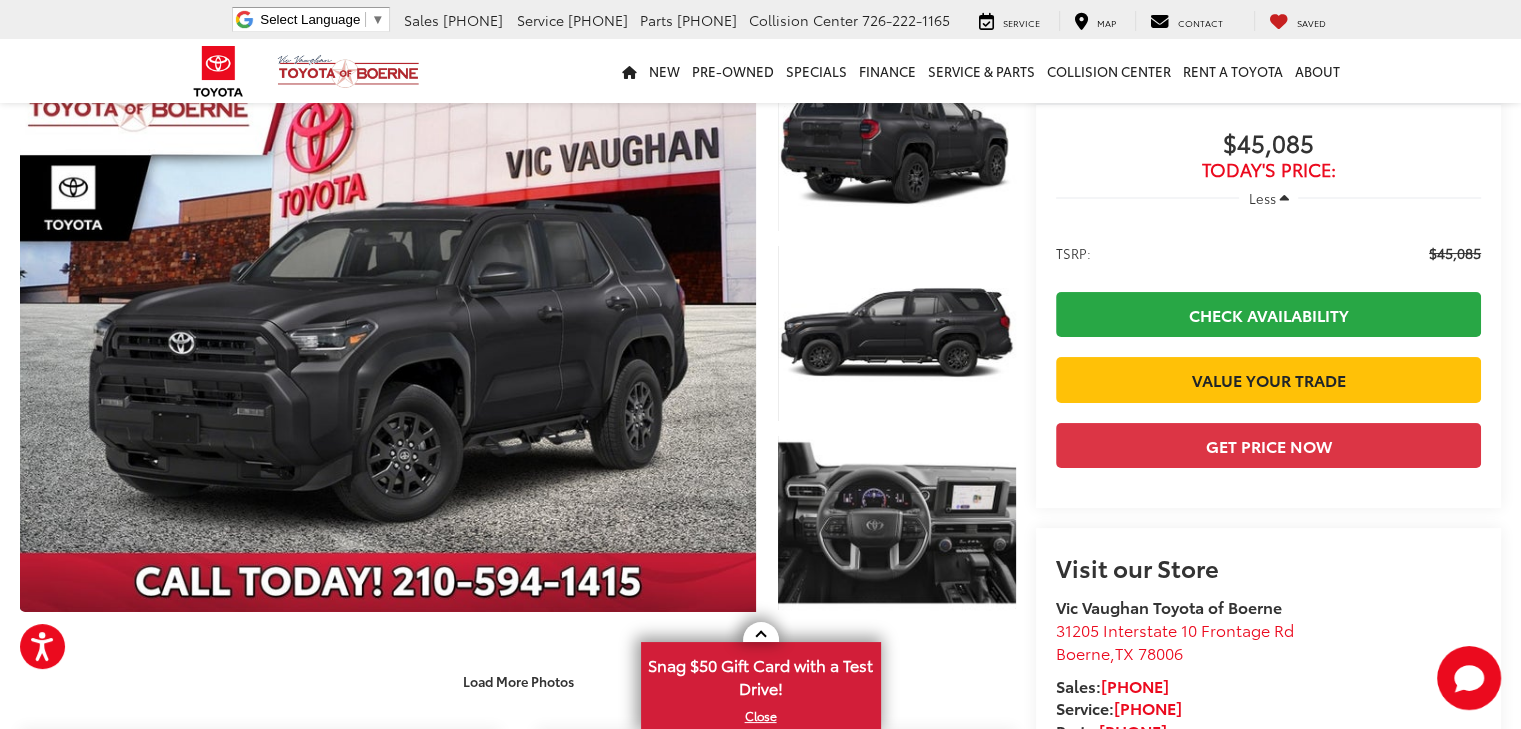 click at bounding box center [1268, 413] 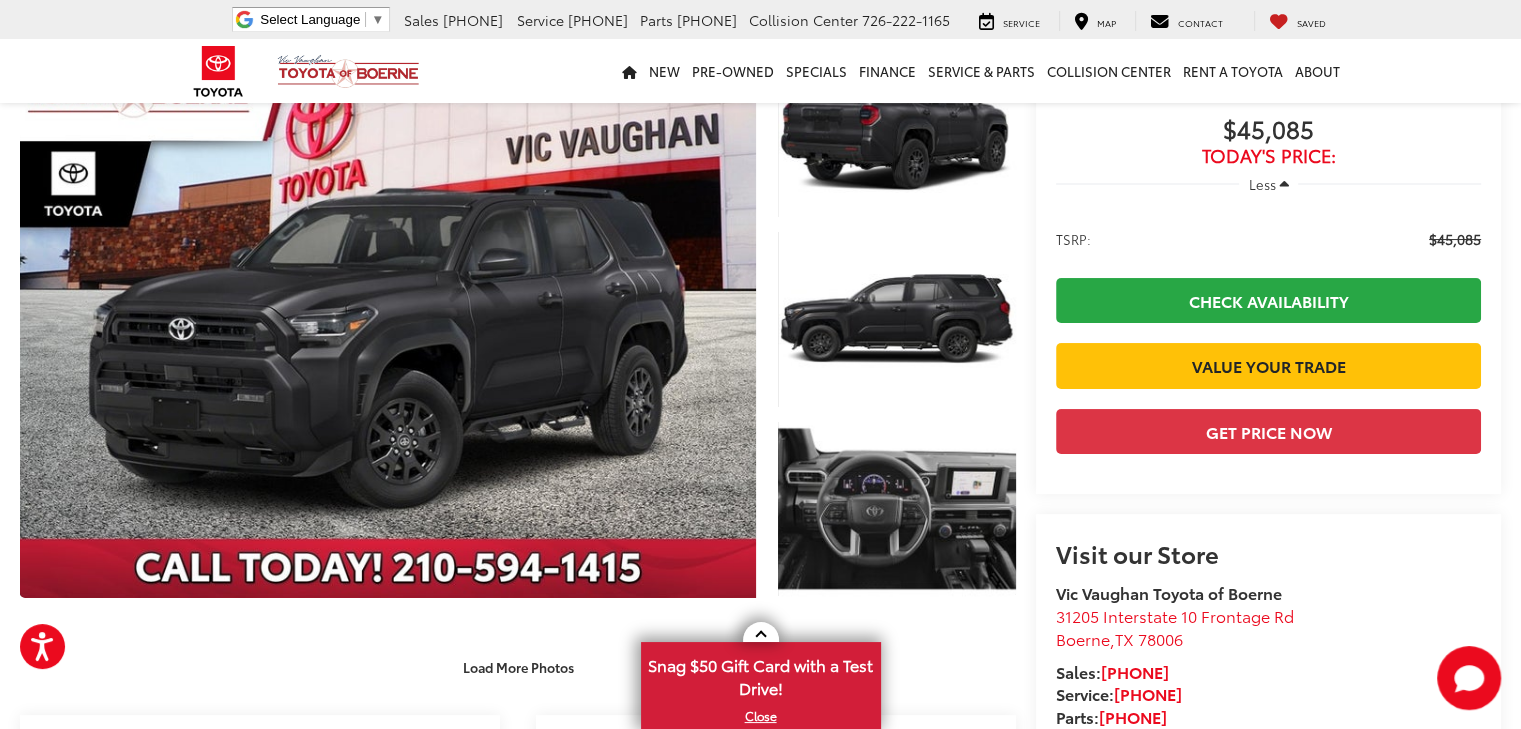 scroll, scrollTop: 0, scrollLeft: 0, axis: both 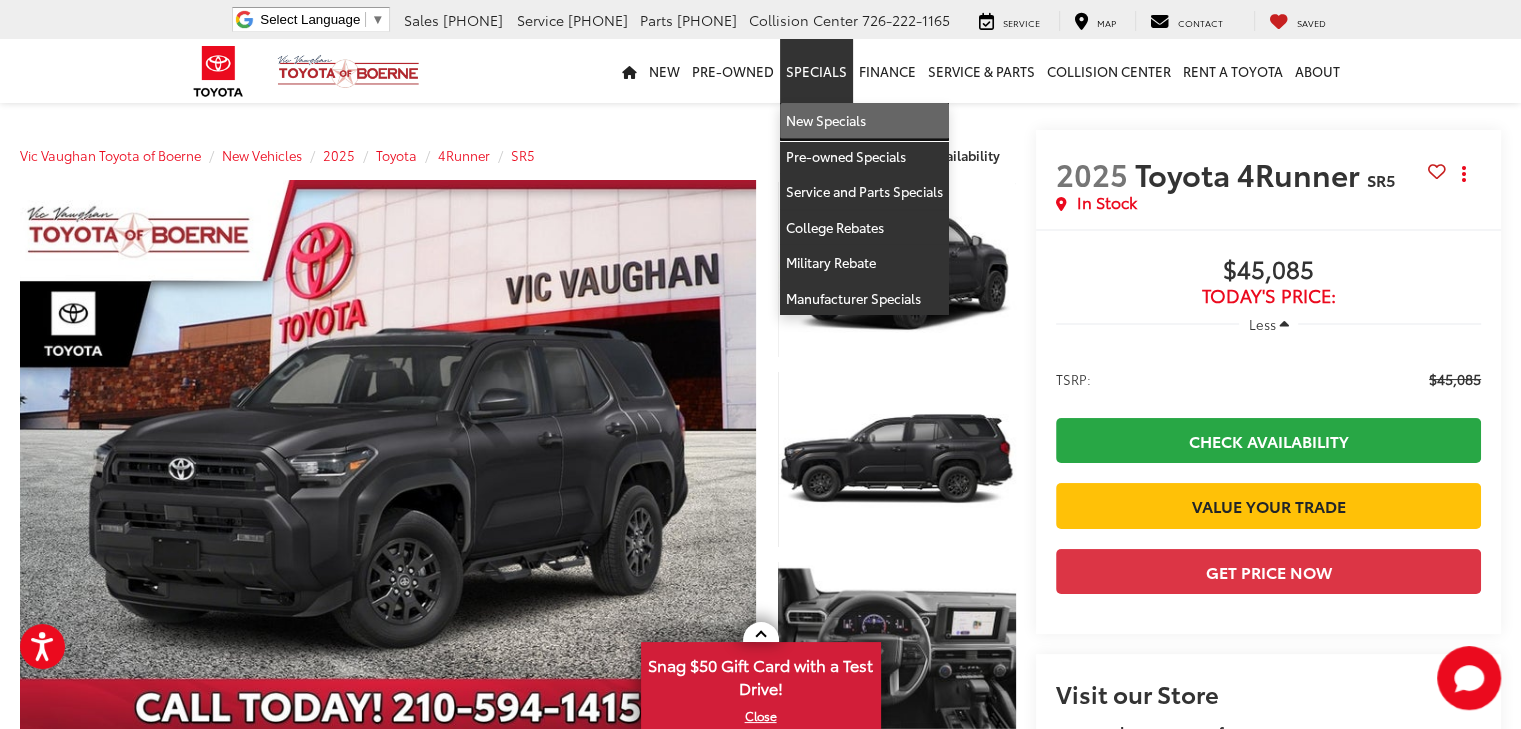 click on "New Specials" at bounding box center [864, 121] 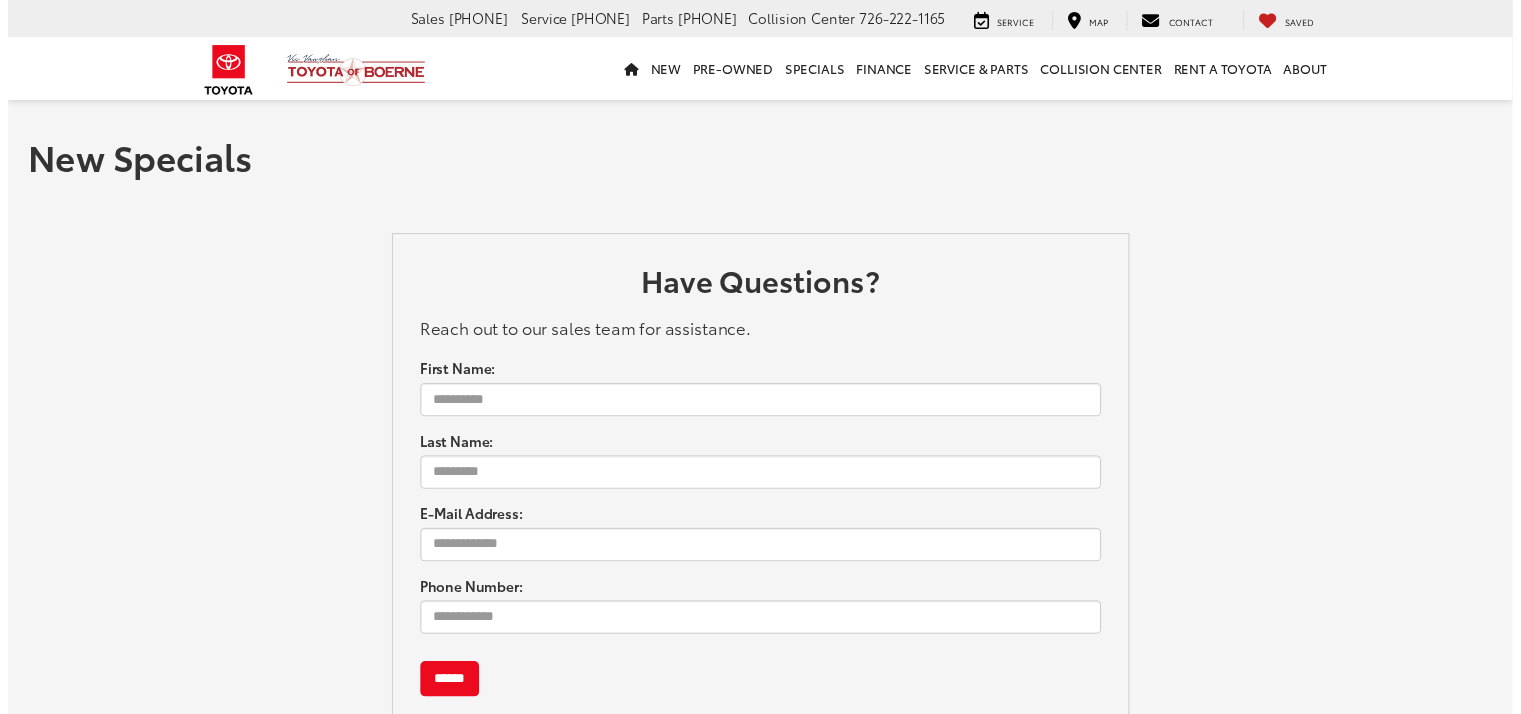 scroll, scrollTop: 0, scrollLeft: 0, axis: both 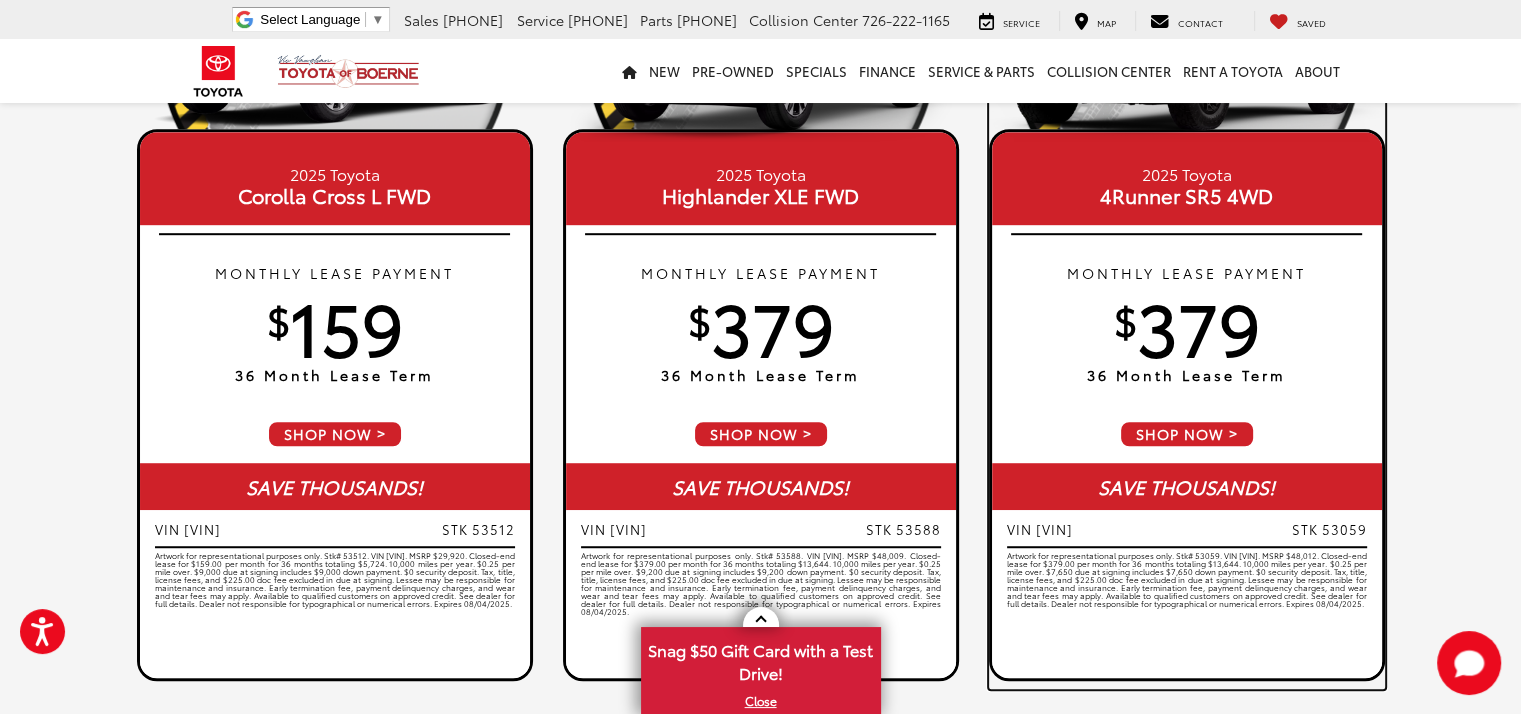 click on "SHOP NOW" at bounding box center [1187, 434] 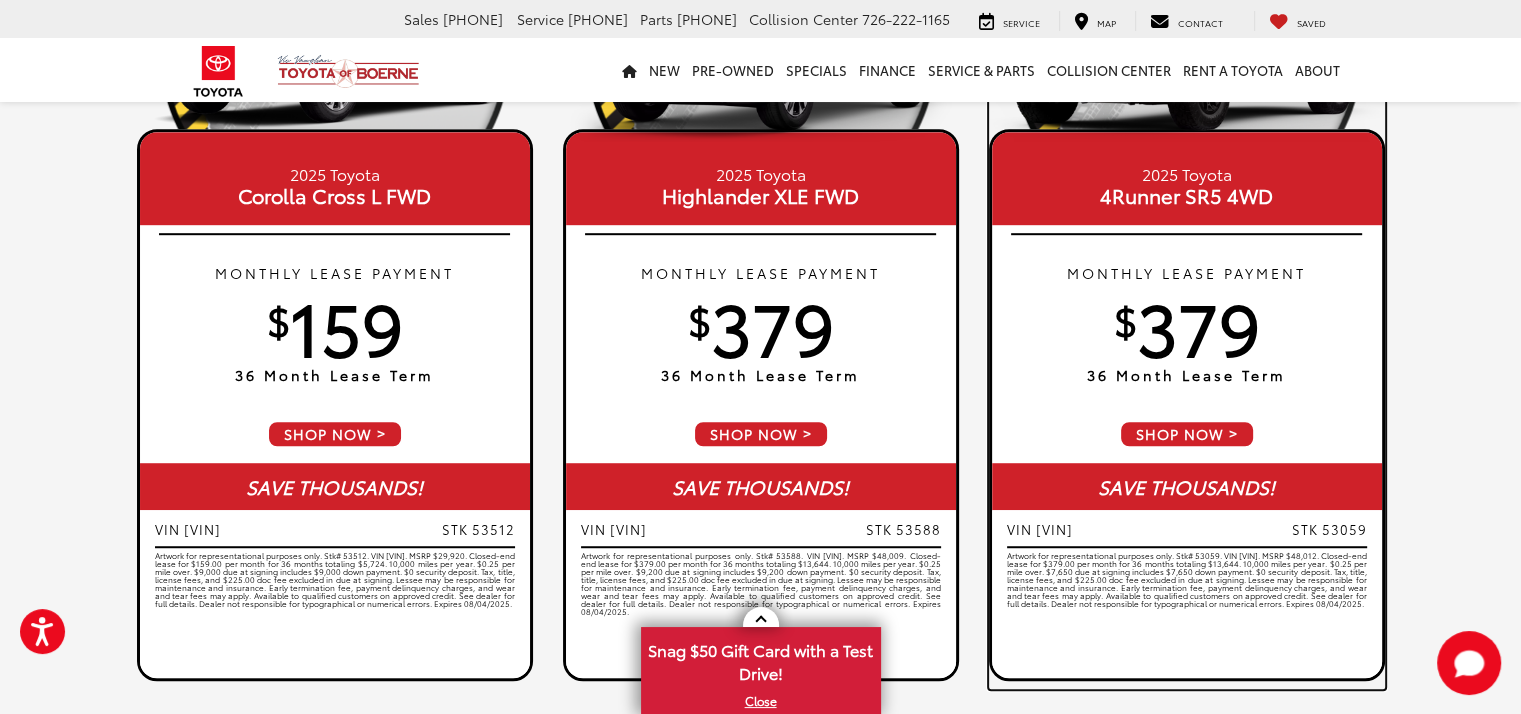 click on "4Runner SR5 4WD" at bounding box center (1187, 195) 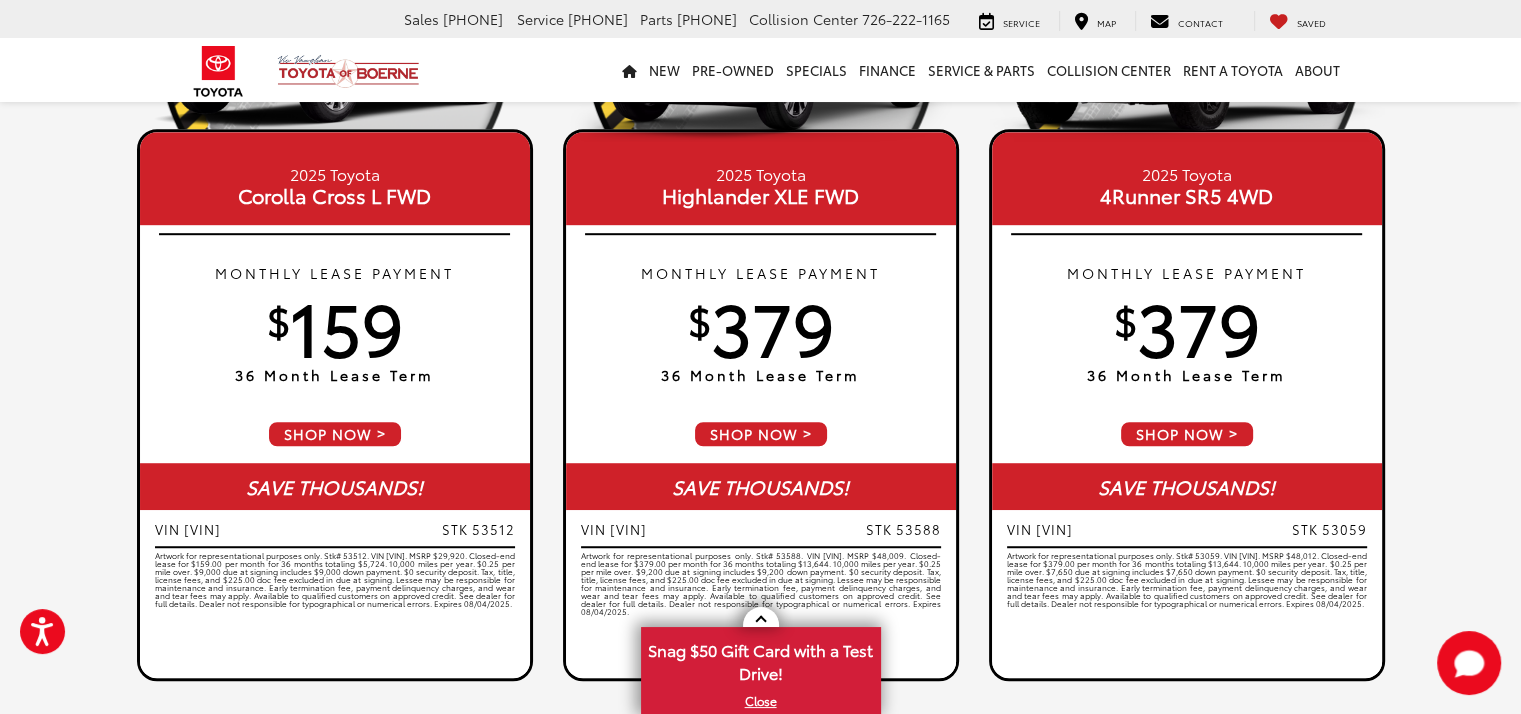 click on "2025 Toyota
Tundra Double Cab 6.5' Bed SR 4WD
MONTHLY LEASE PAYMENT *
$ 359
36 Month Lease Term
FINANCE FOR **
0 %
72 Month APR Financing Term
SHOP NOW
SAVE THOUSANDS!
VIN 5TFKB5DB9SX326532
STK 53798
2025 Toyota
Tundra i-Force Max Crewmax 5.5' Bed SR5 RWD
MONTHLY LEASE PAYMENT *
$ 389" at bounding box center (760, 704) 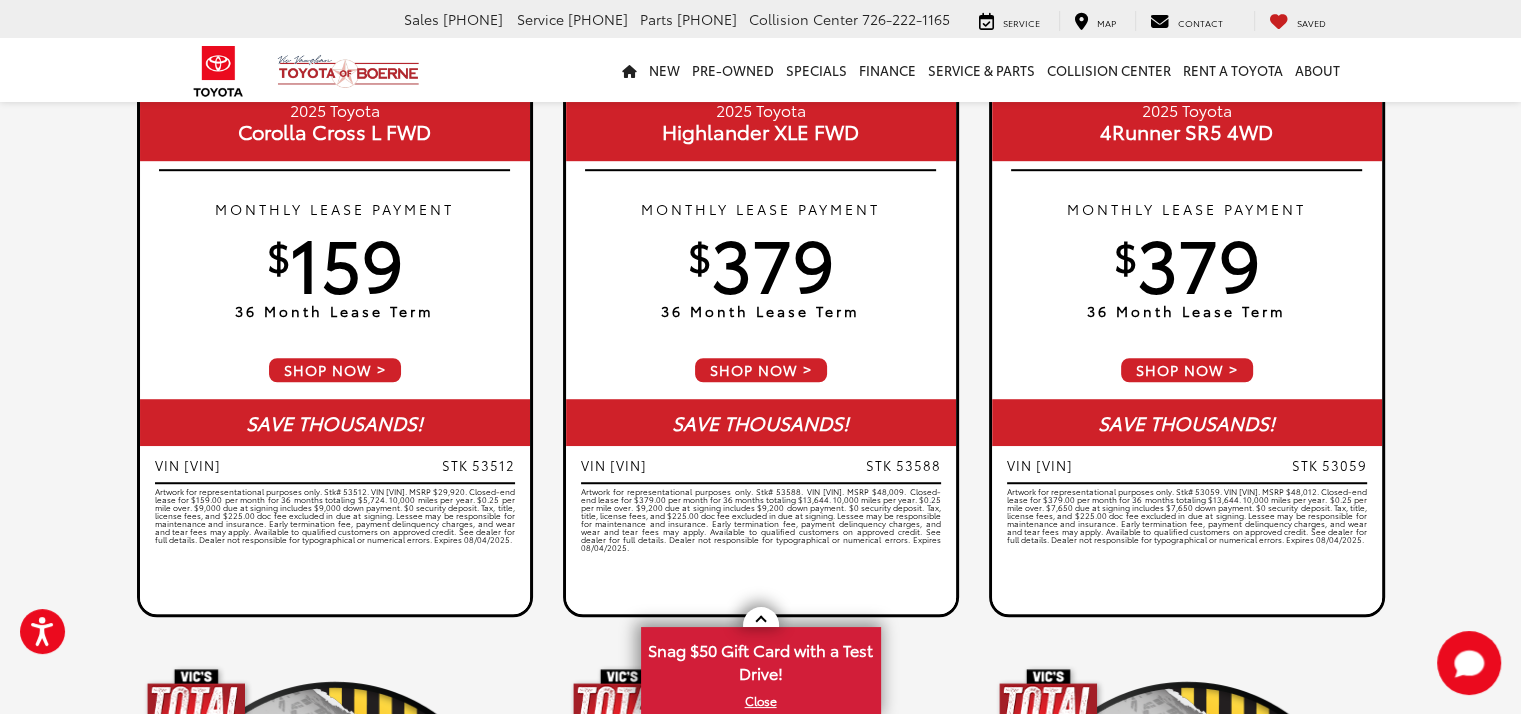 scroll, scrollTop: 1304, scrollLeft: 0, axis: vertical 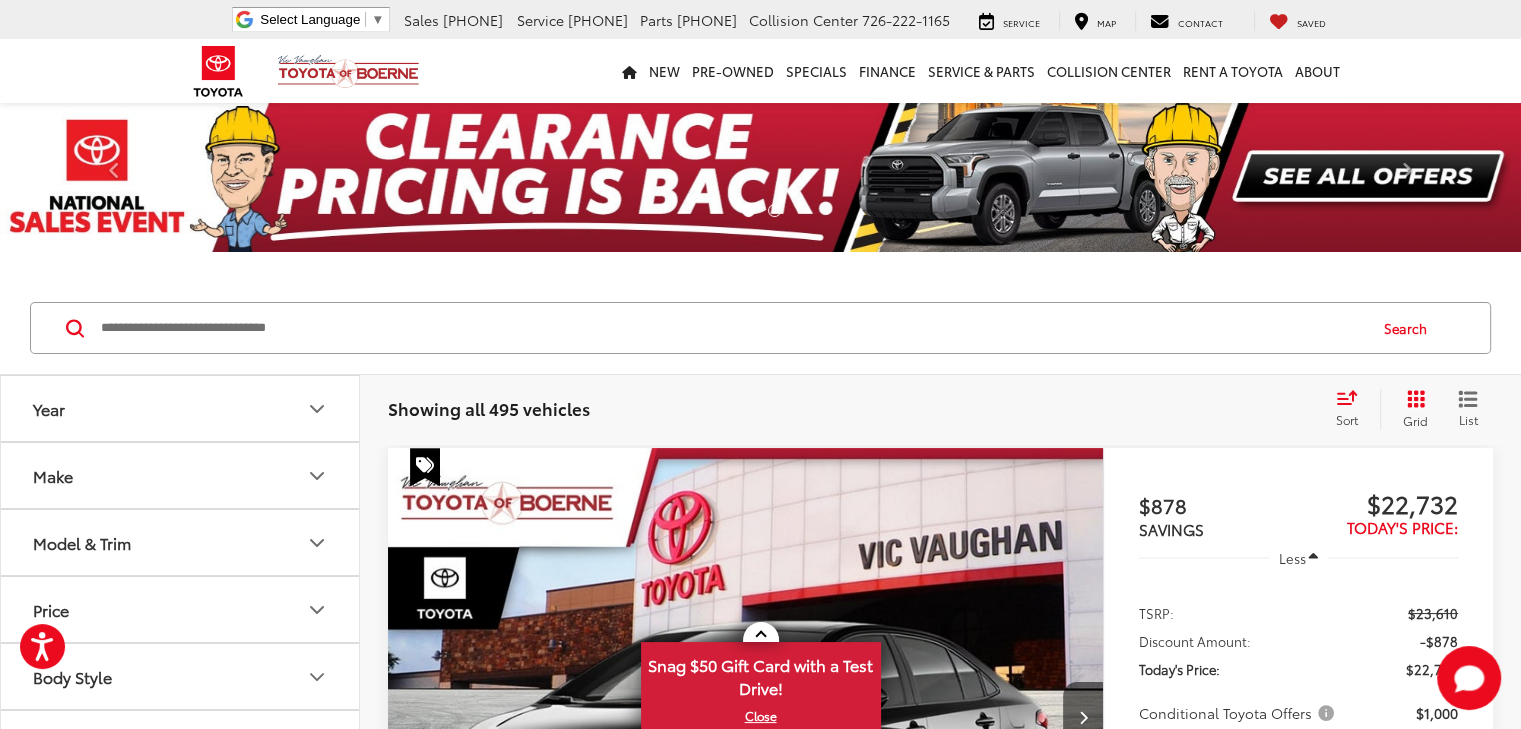 click on "Model & Trim" at bounding box center [181, 542] 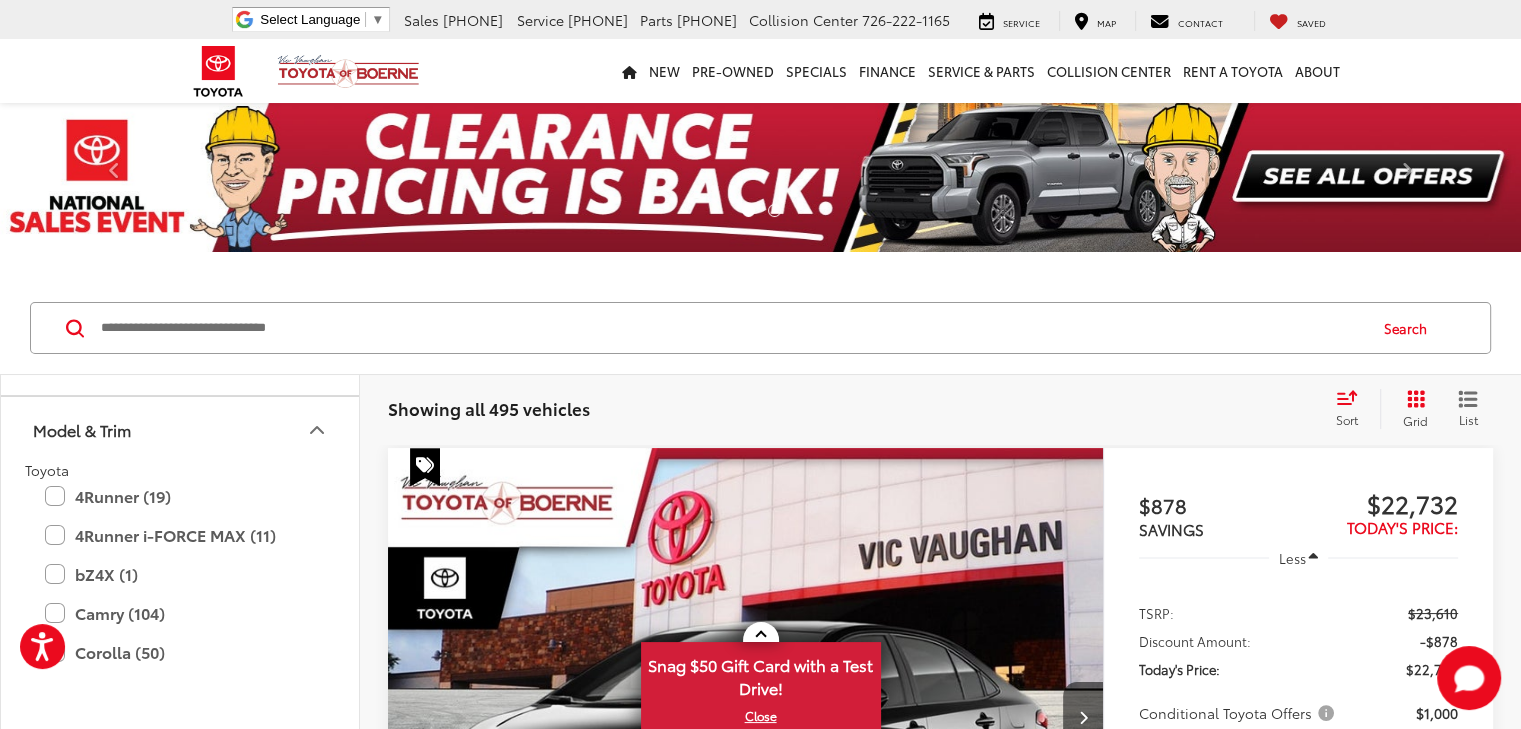 scroll, scrollTop: 0, scrollLeft: 0, axis: both 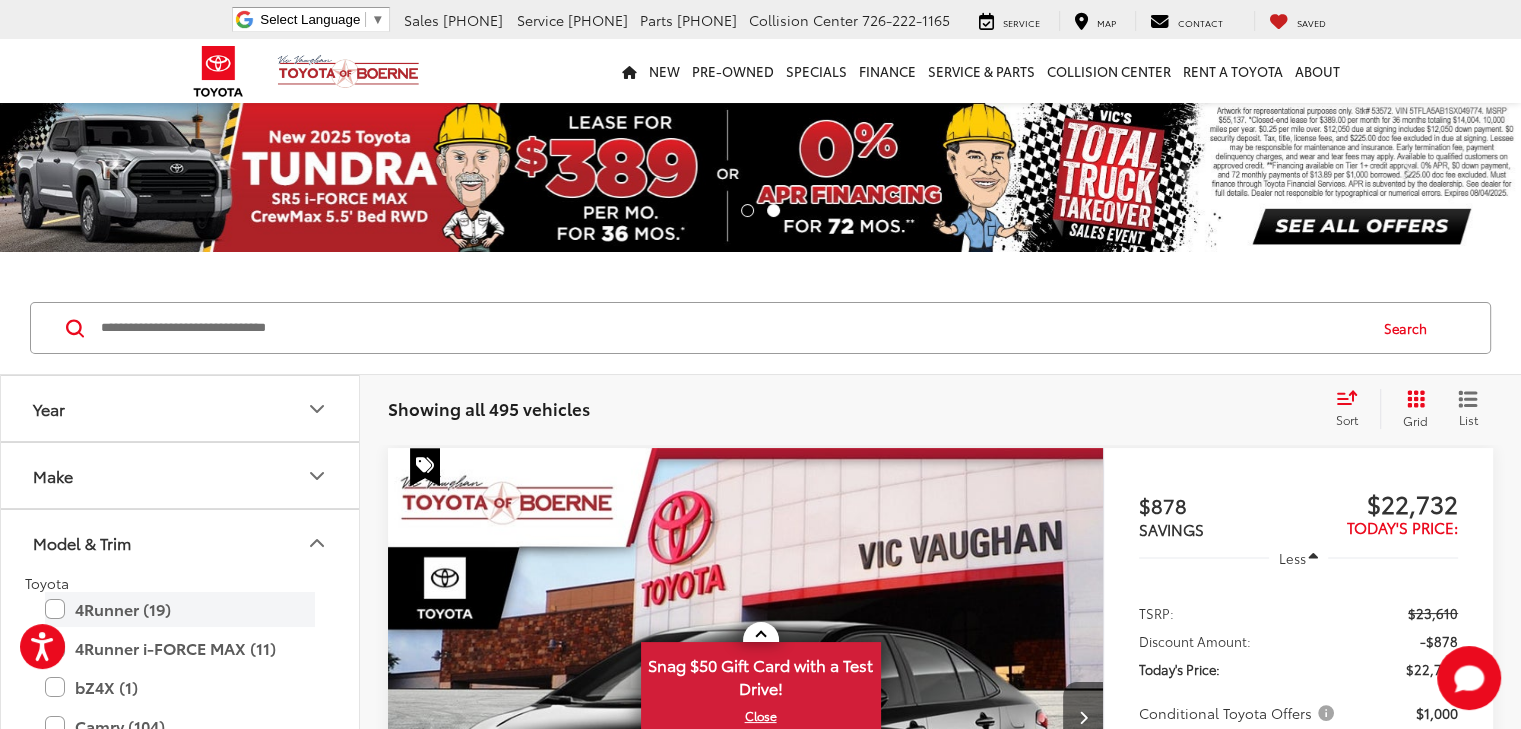 click on "4Runner (19)" at bounding box center [180, 609] 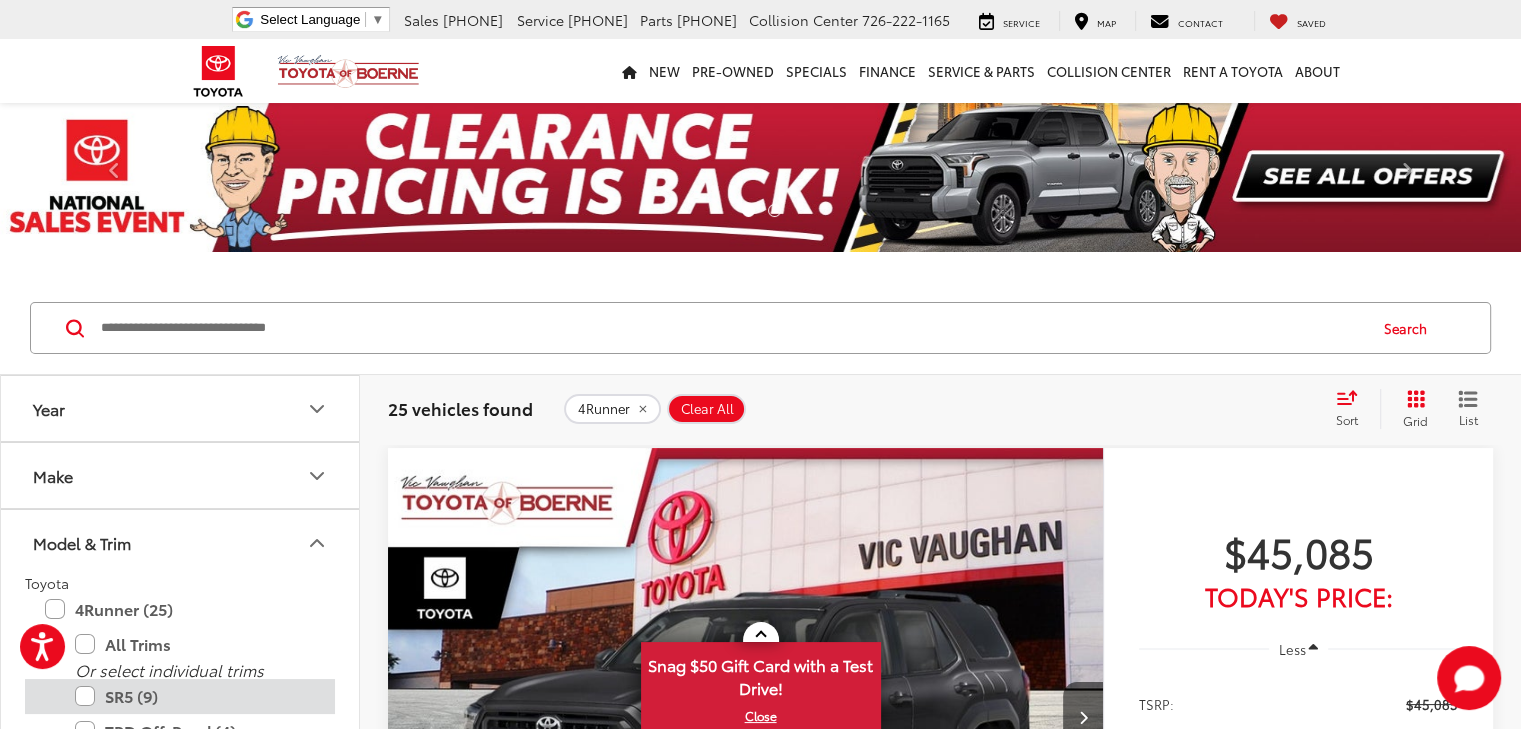 scroll, scrollTop: 112, scrollLeft: 0, axis: vertical 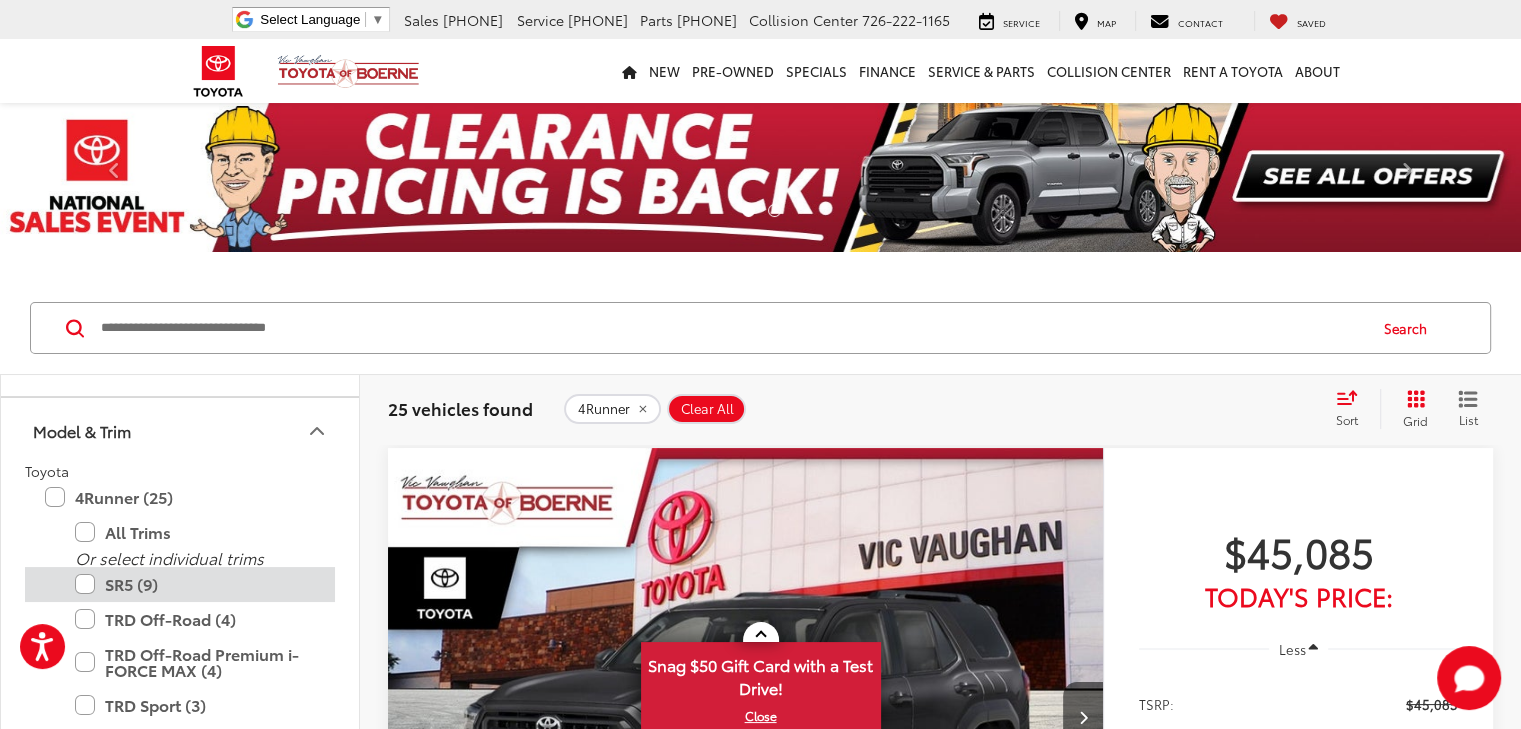 click on "SR5 (9)" at bounding box center [195, 584] 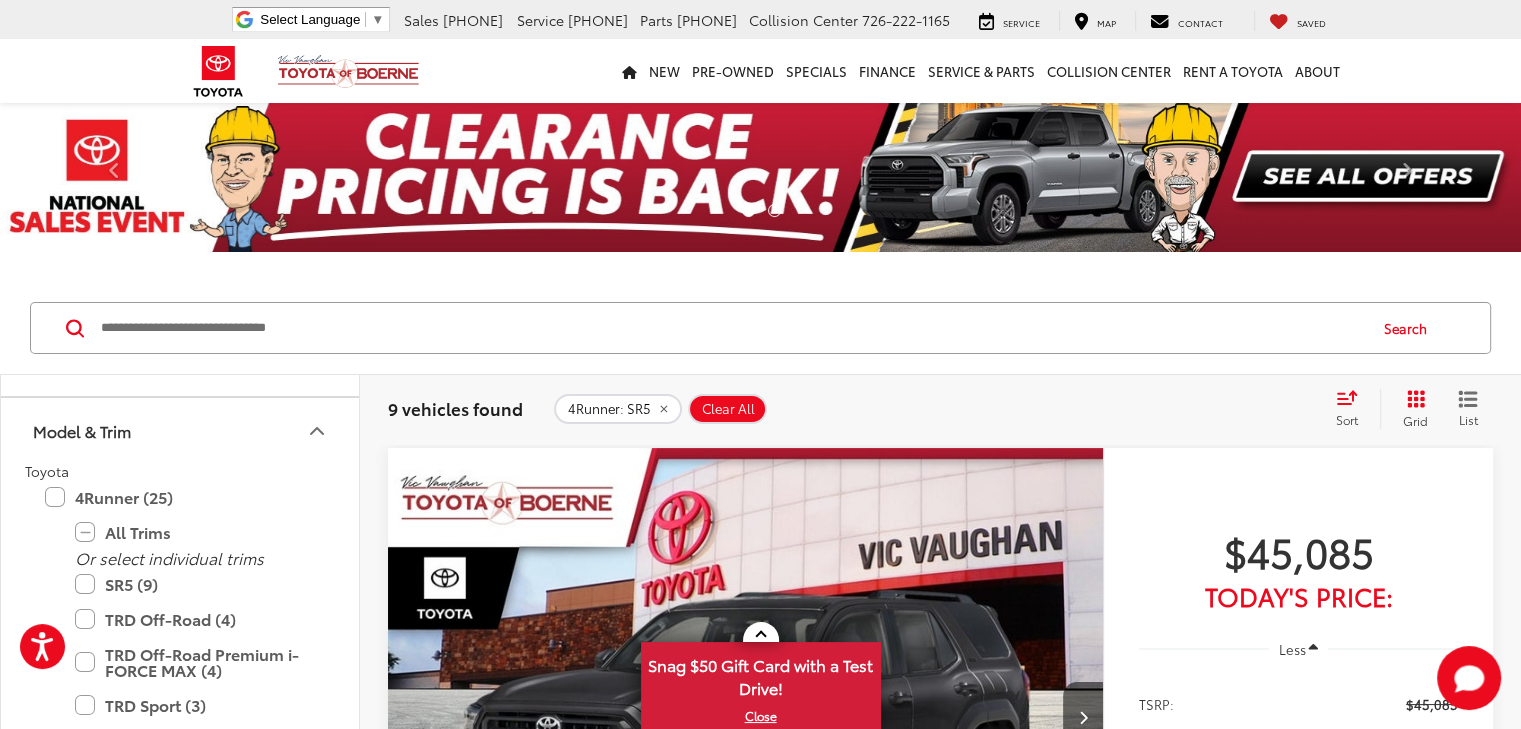 click on "2025  Toyota 4Runner  SR5
Copy Link Share Print View Details VIN:  JTEVA5BR3S5019512 Stock:  53091 Model:  8664 In Stock Ext. More Details Comments Dealer Comments Black 2025 Toyota 4Runner SR5 4WD 8-Speed Automatic 2.4L 4-Cylinder 4WD, Blk Fabric (Fa) Cloth. Disclaimer: New vehicle pricing includes all offers and incentives. Tax, Title, Tags and Dealer doc fee $225.00 not included in vehicle prices shown and must be paid by the purchaser. While great effort is made to ensure the accuracy of the information on this site, errors do occur so please verify information with a customer service rep. This is easily done by calling us at 210-625-4392 or by visiting us at the dealership. Offers expire August 4,2025. Manufacturer’s Rebate subject to residency restrictions. Any customer not meeting the residency restrictions will receive a dealer discount in the same amount of the manufacturer’s rebate. More...   Track Price
$45,085" at bounding box center [940, 4153] 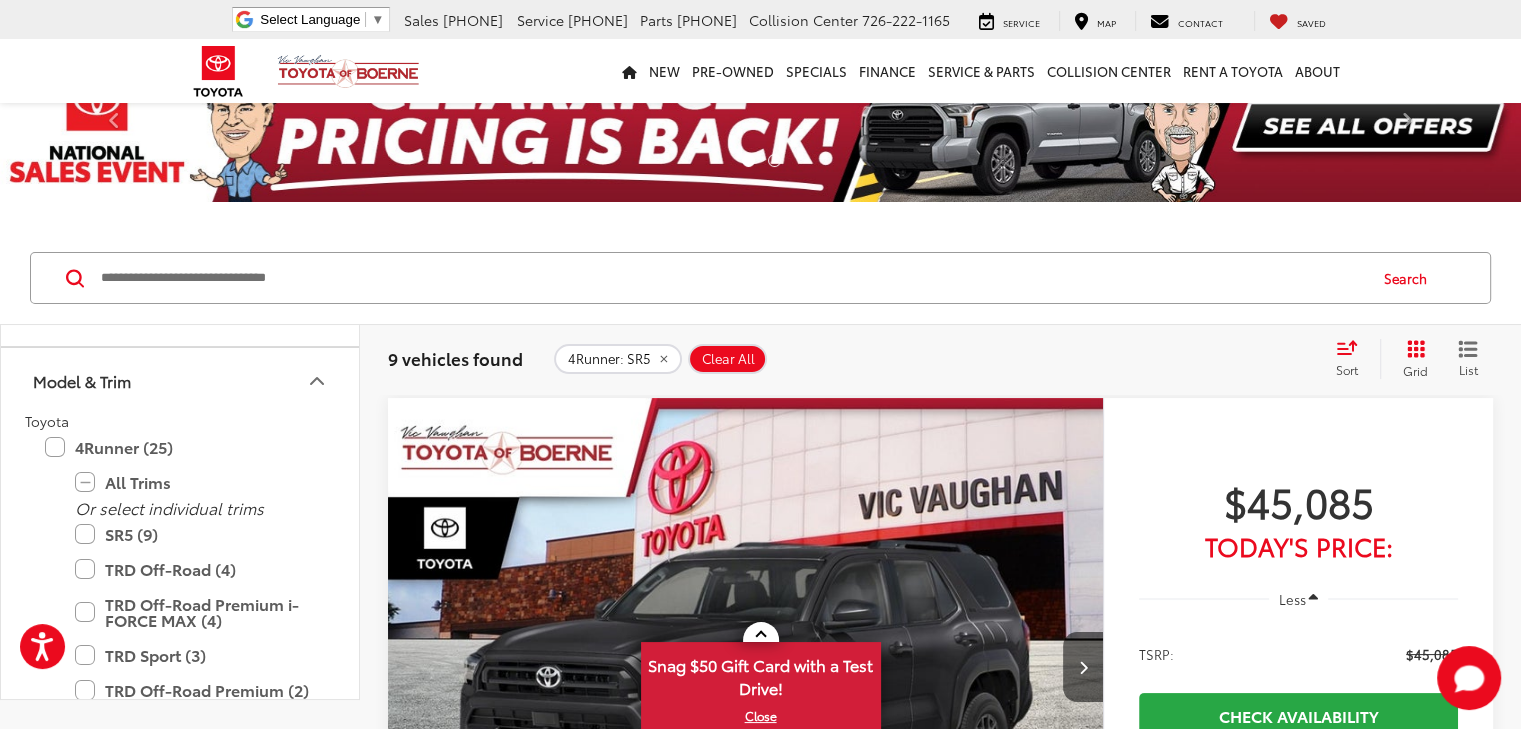 scroll, scrollTop: 0, scrollLeft: 0, axis: both 